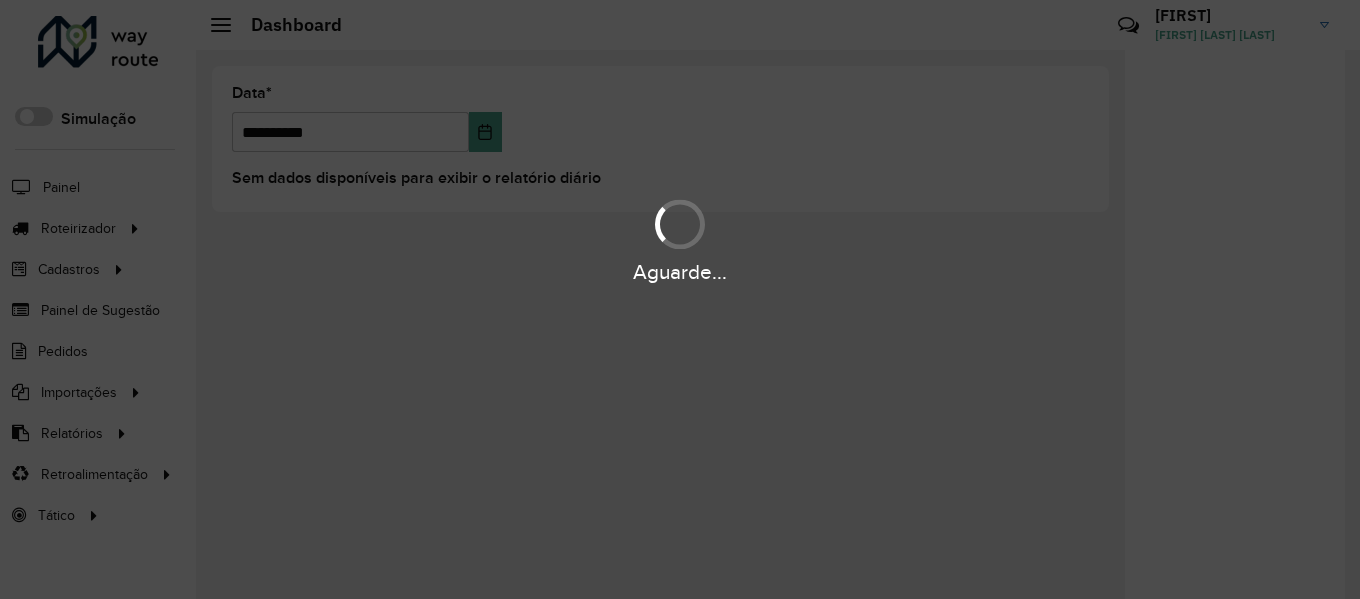 scroll, scrollTop: 0, scrollLeft: 0, axis: both 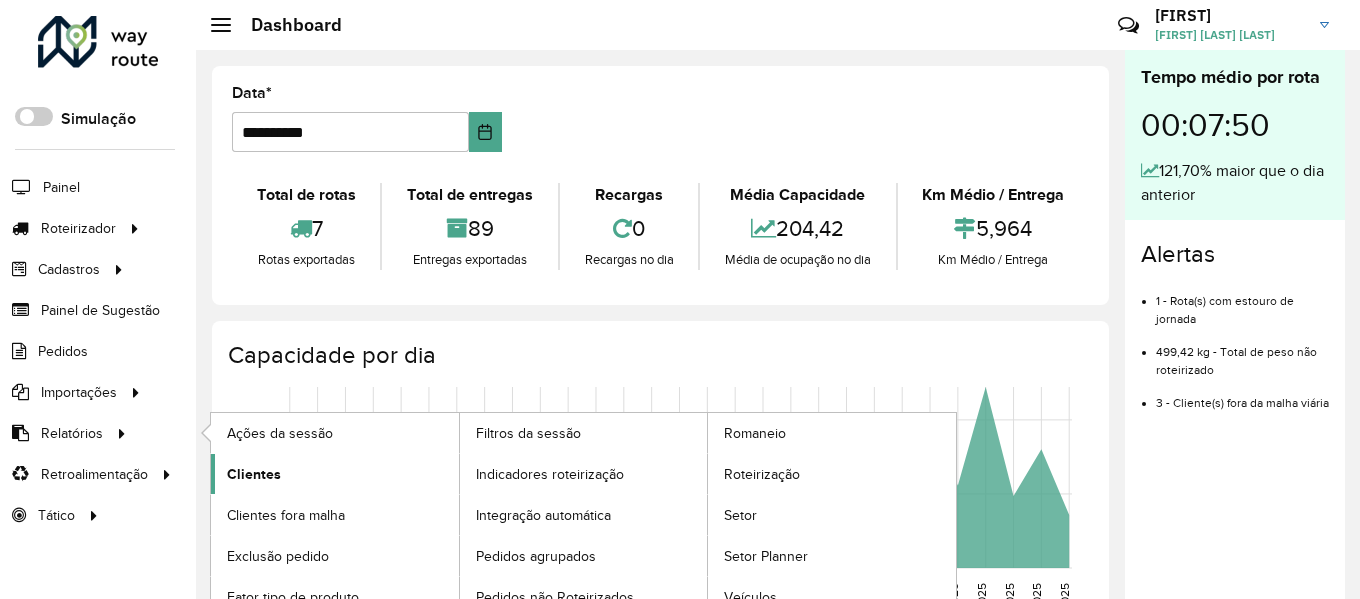 click on "Clientes" 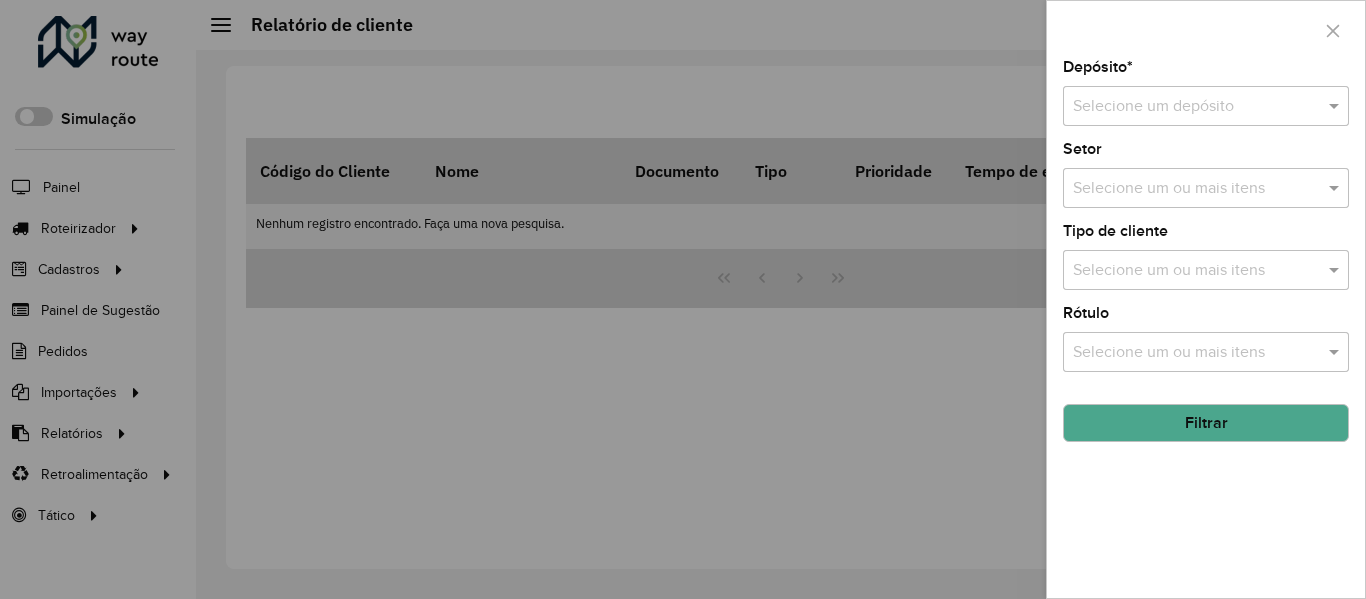 click on "Depósito  * Selecione um depósito" 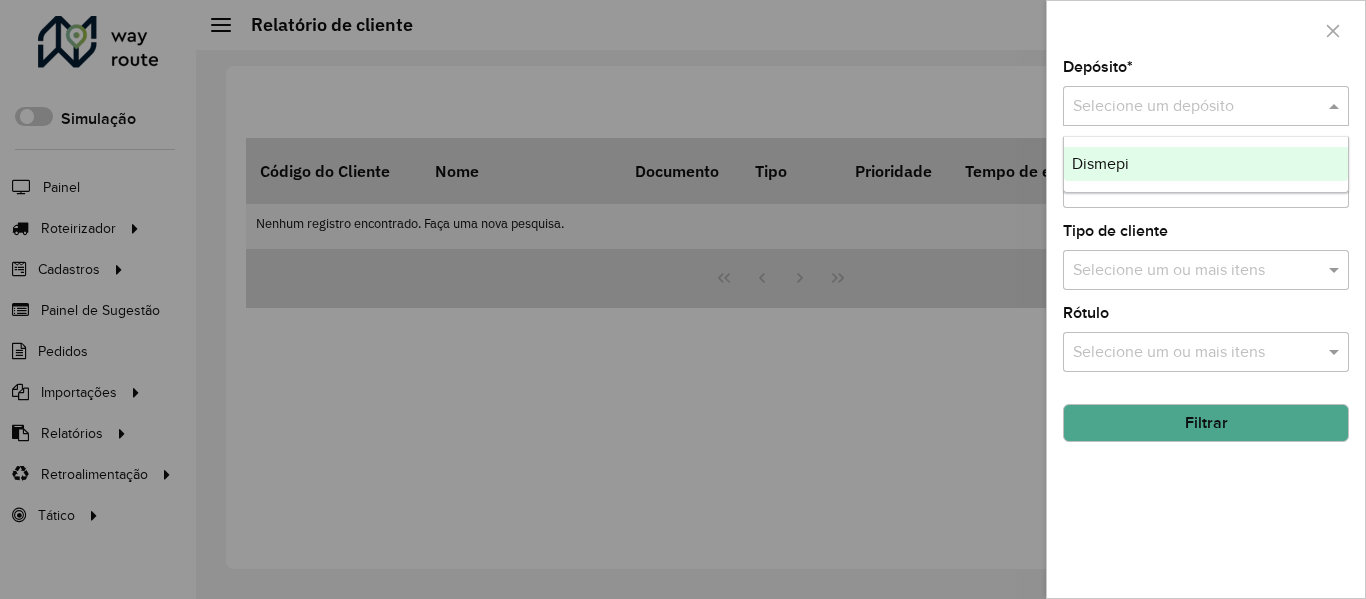 drag, startPoint x: 1128, startPoint y: 159, endPoint x: 1133, endPoint y: 169, distance: 11.18034 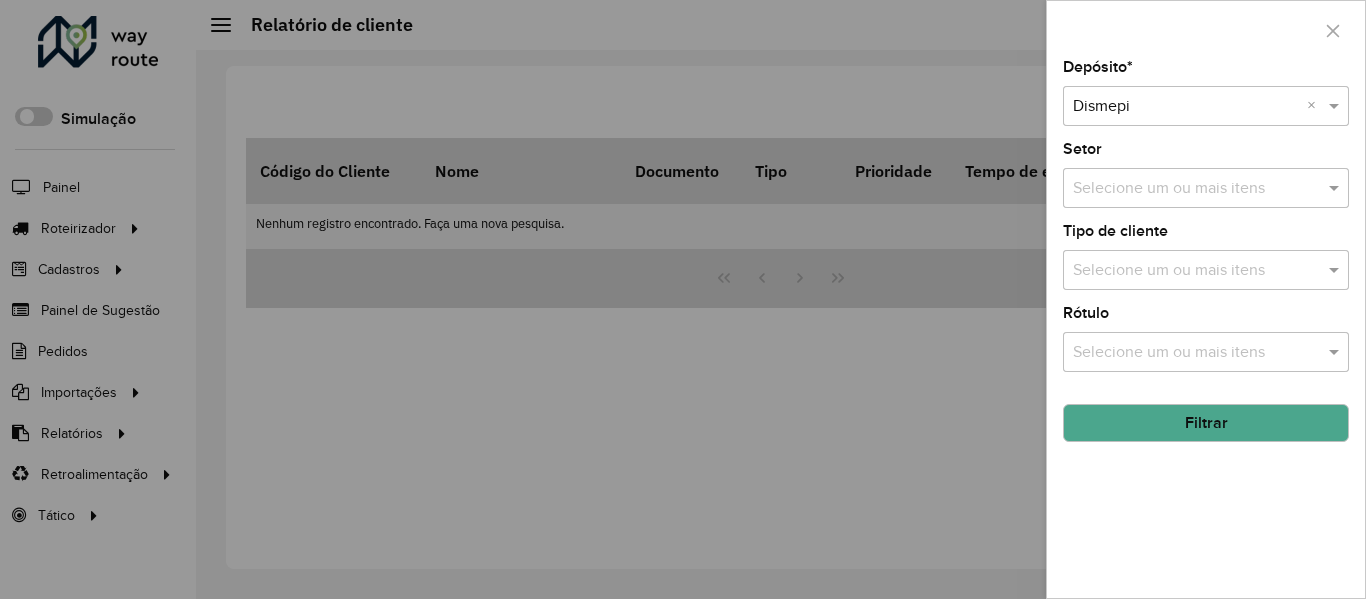 click at bounding box center (1196, 189) 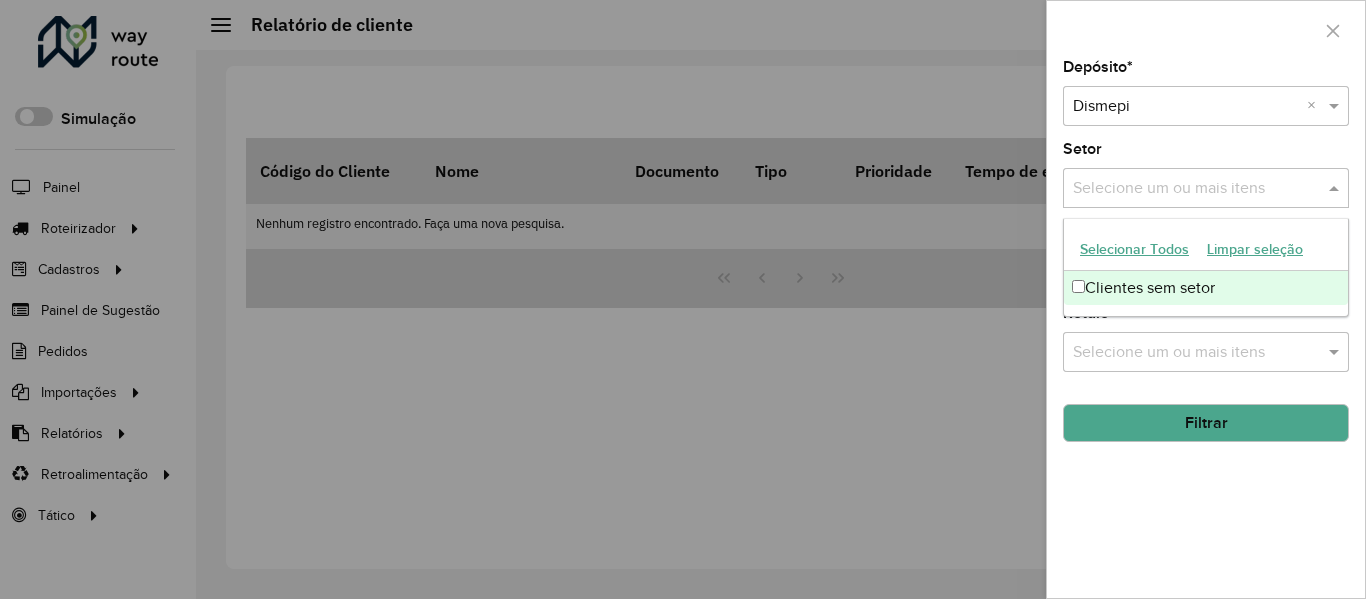 click on "Clientes sem setor" at bounding box center [1206, 288] 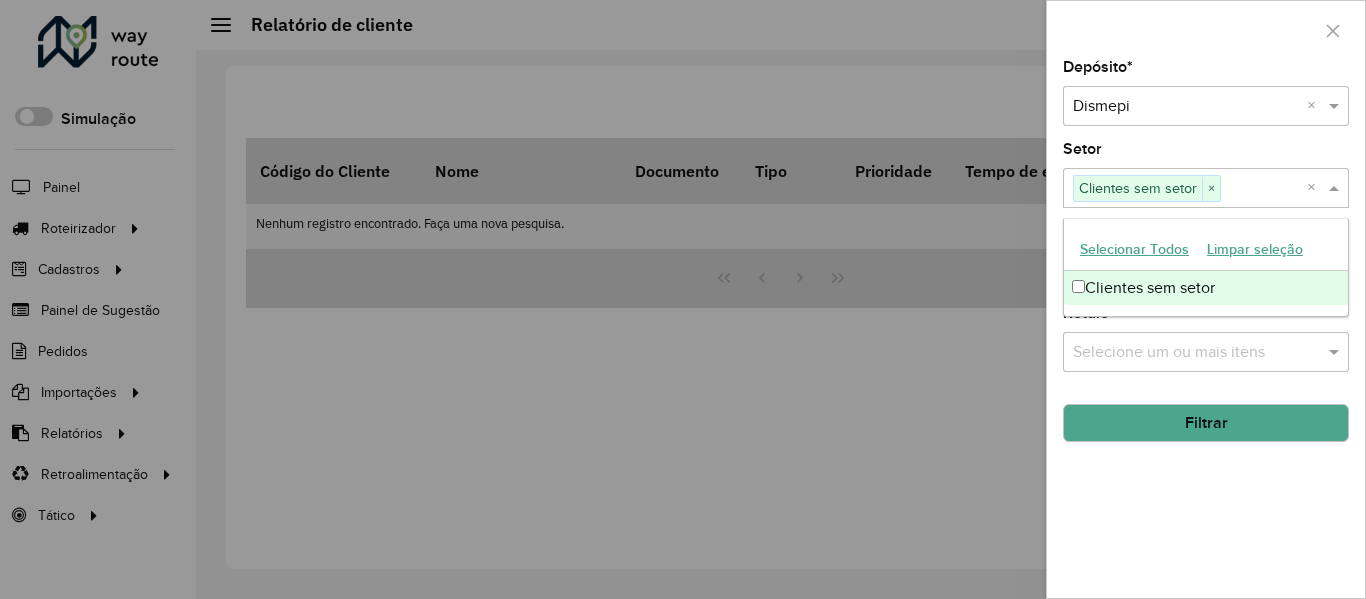 click on "Setor  Selecione um ou mais itens Clientes sem setor × ×" 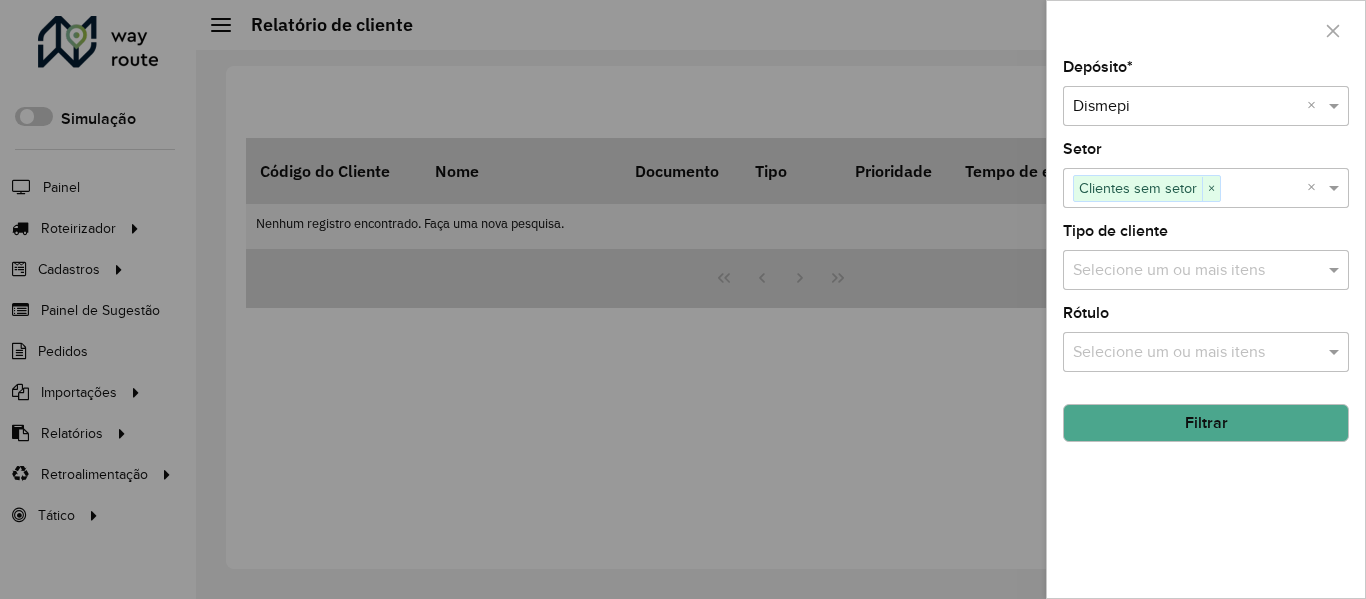 click on "Filtrar" 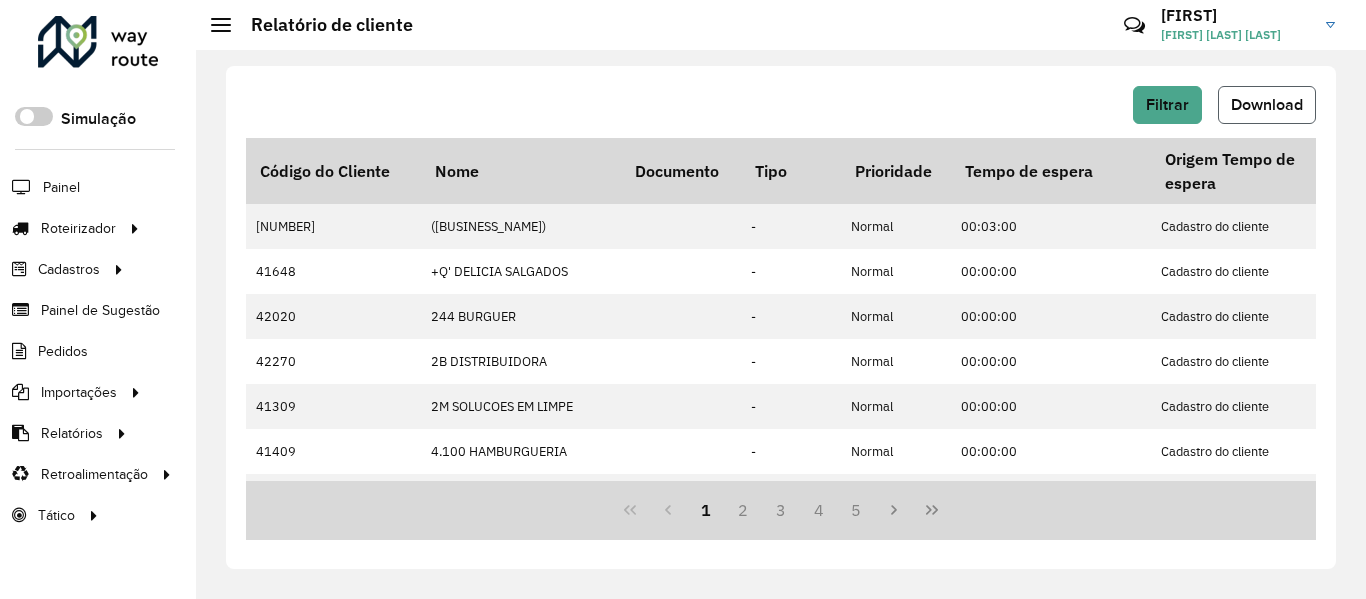 click on "Download" 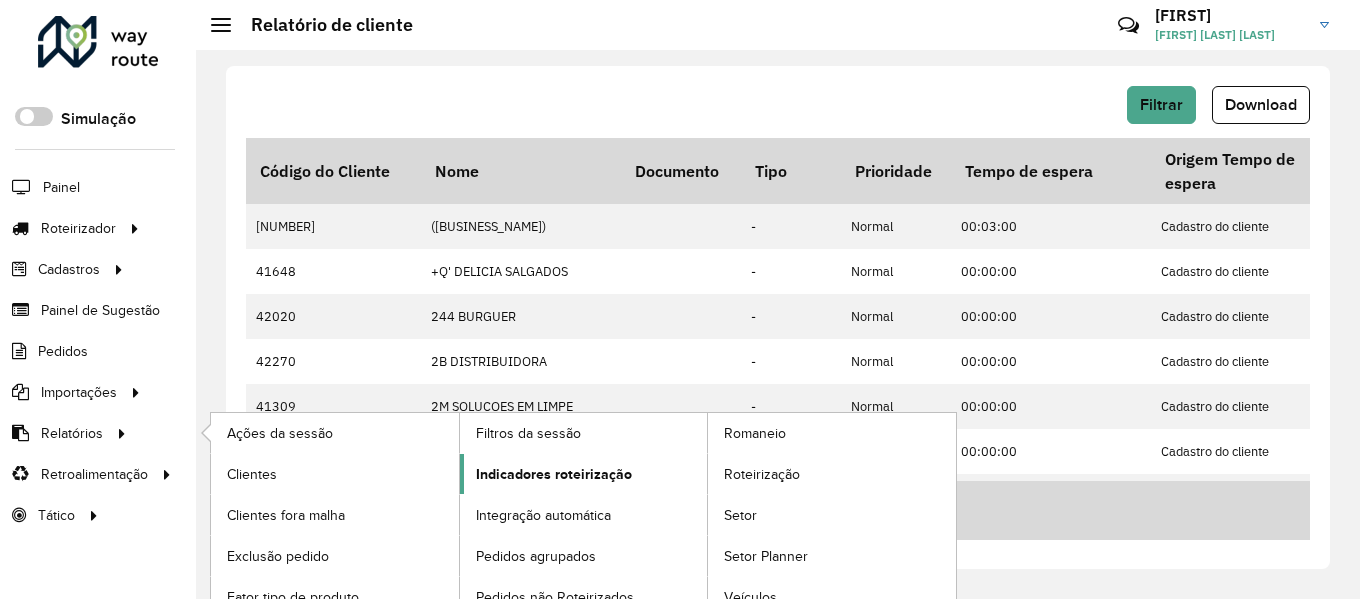 click on "Indicadores roteirização" 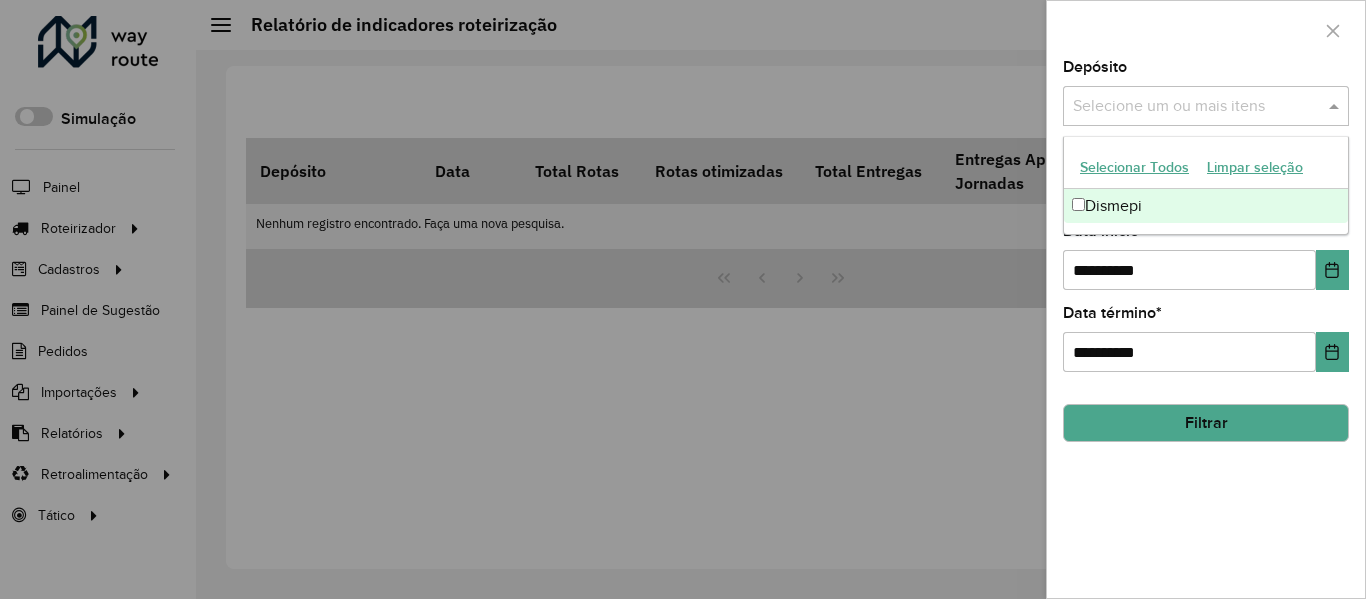 click at bounding box center (1196, 107) 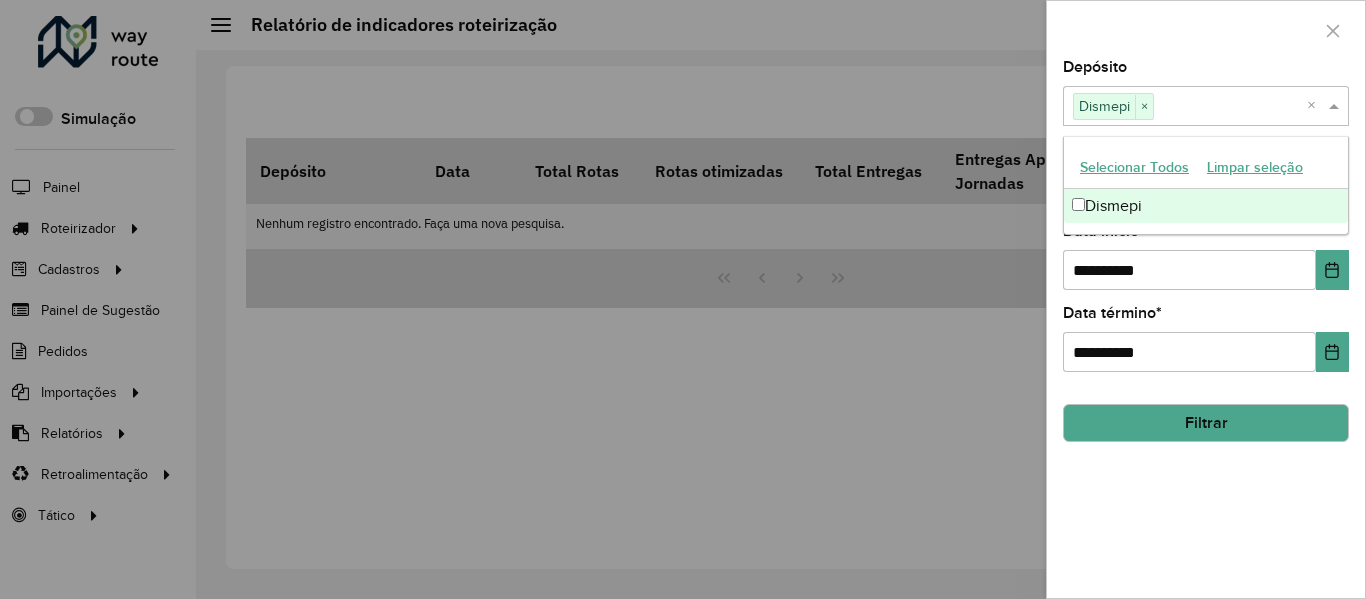 click on "Depósito  Selecione um ou mais itens Dismepi × ×" 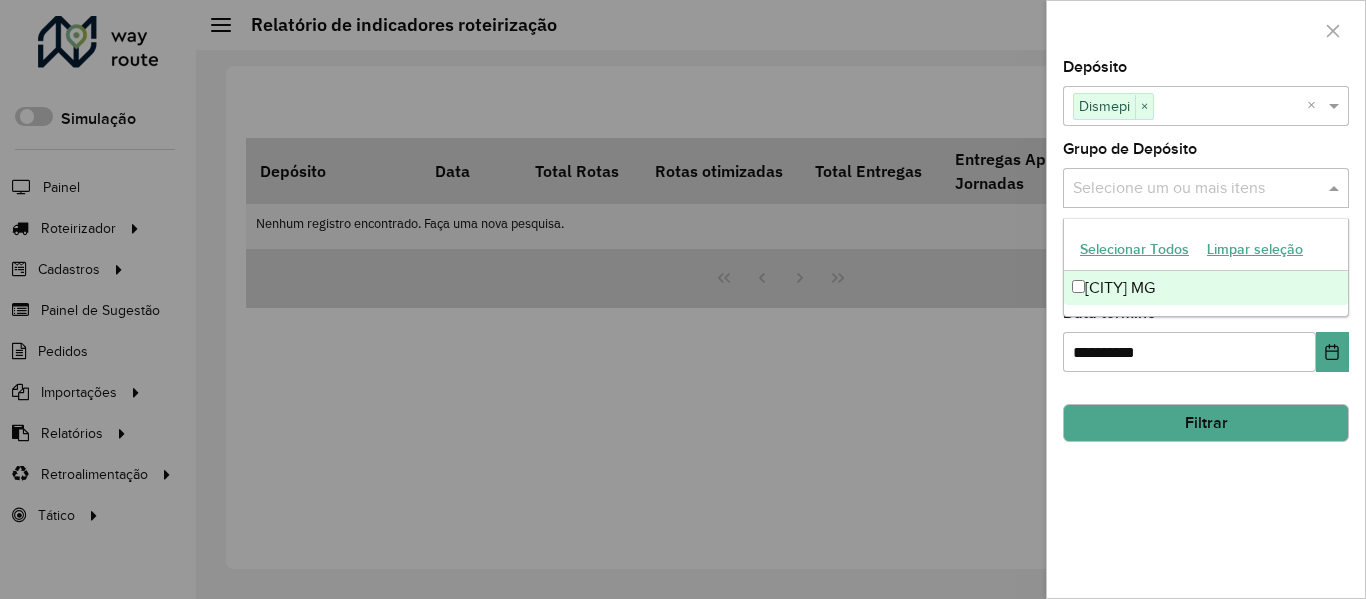 click at bounding box center [1196, 189] 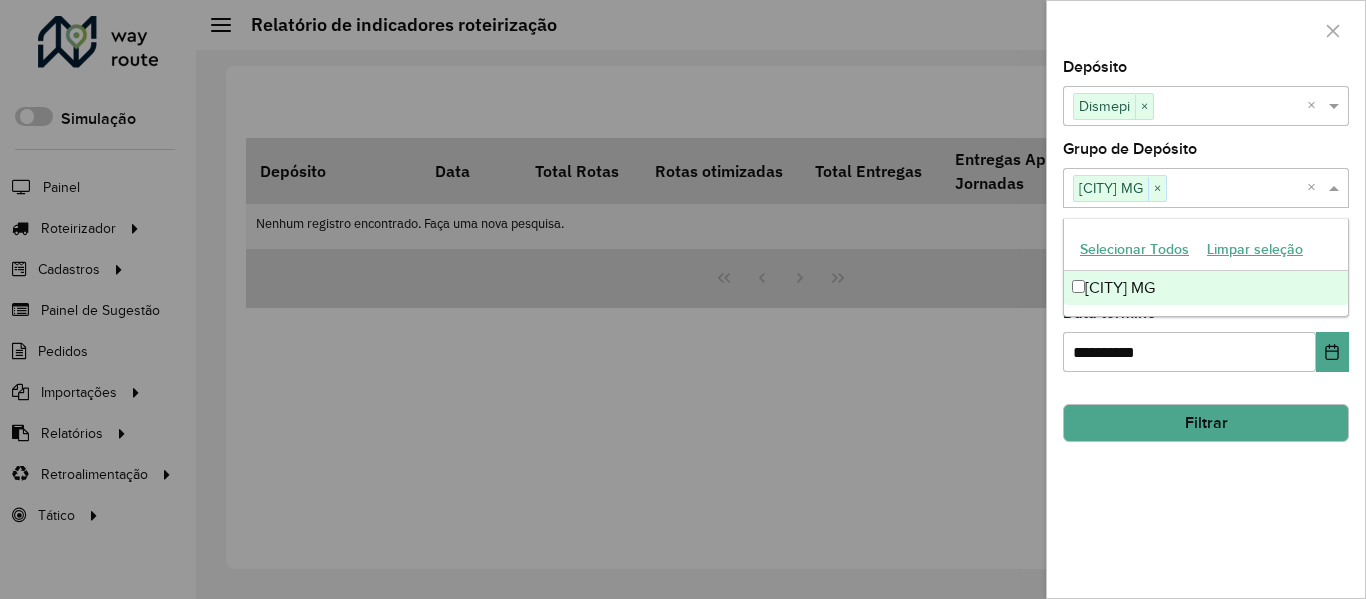 click 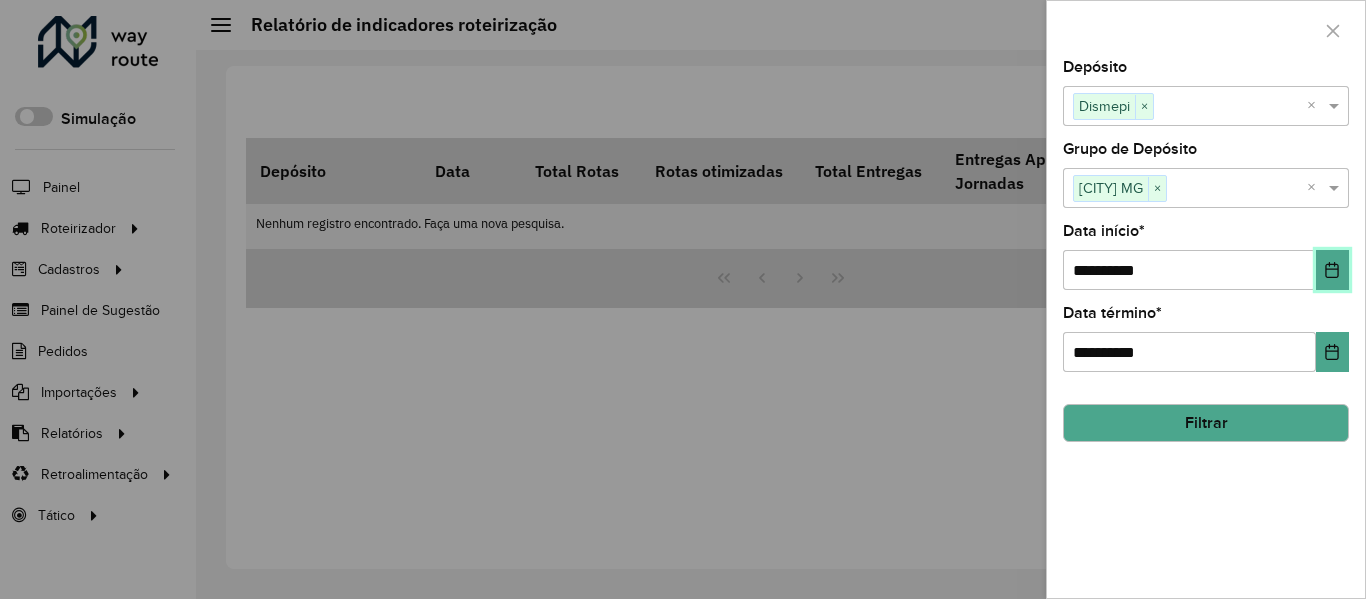 click 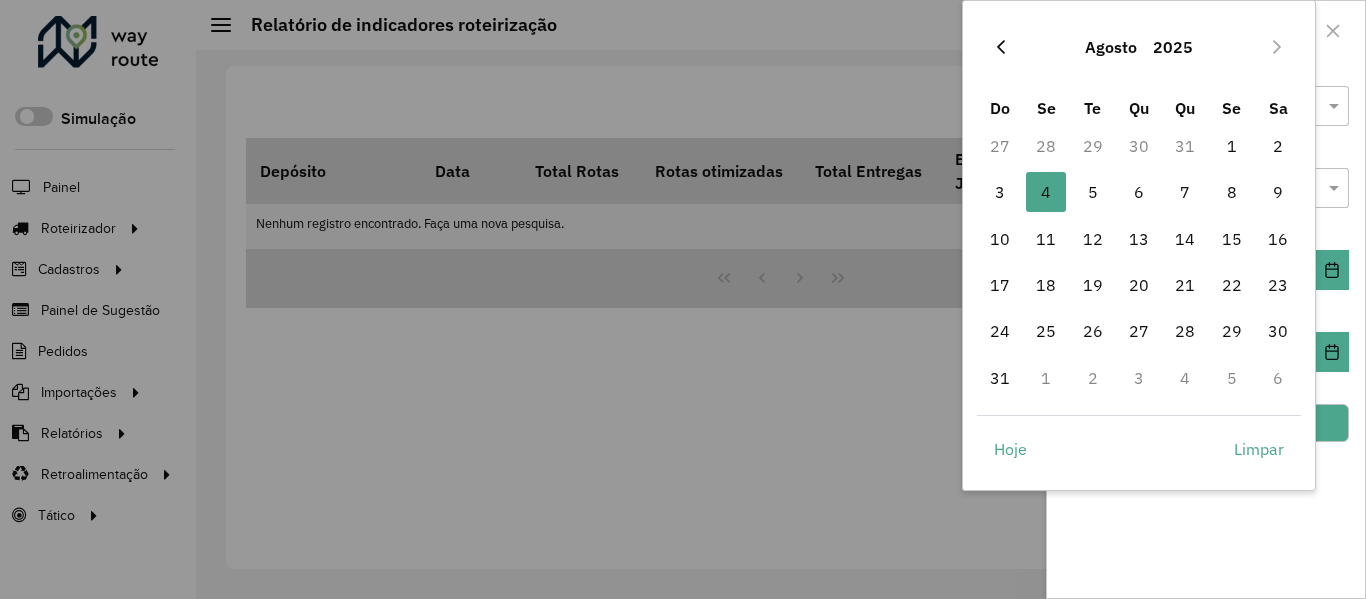 click at bounding box center (1001, 47) 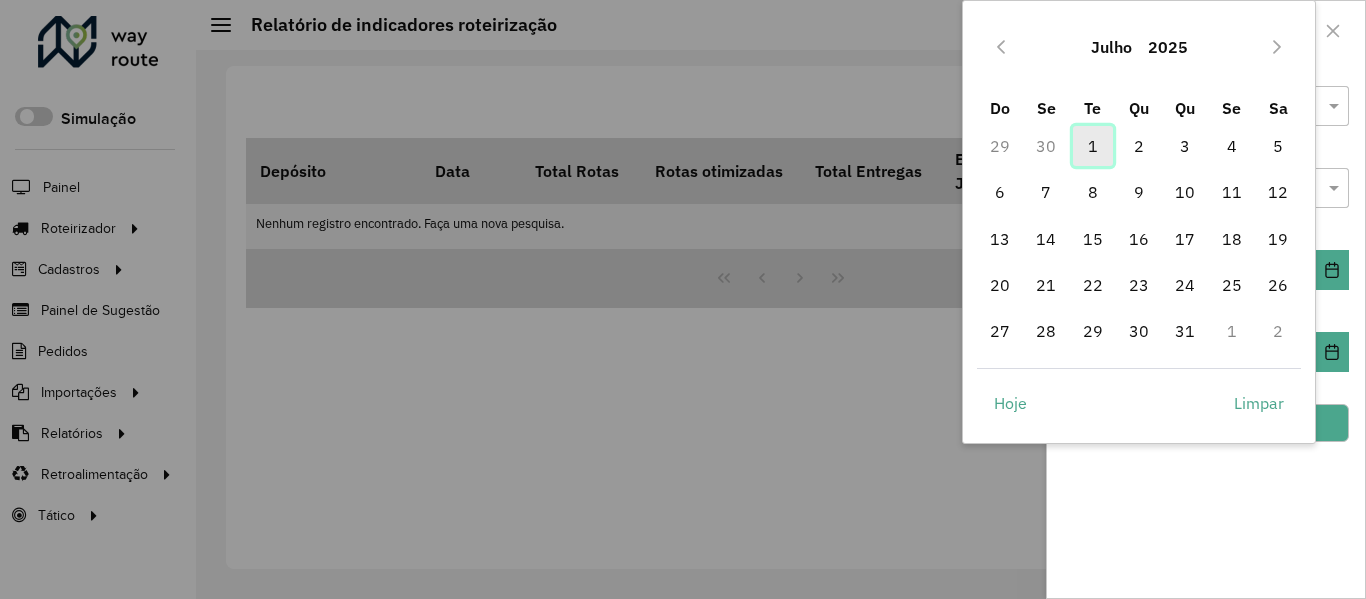 click on "1" at bounding box center (1093, 146) 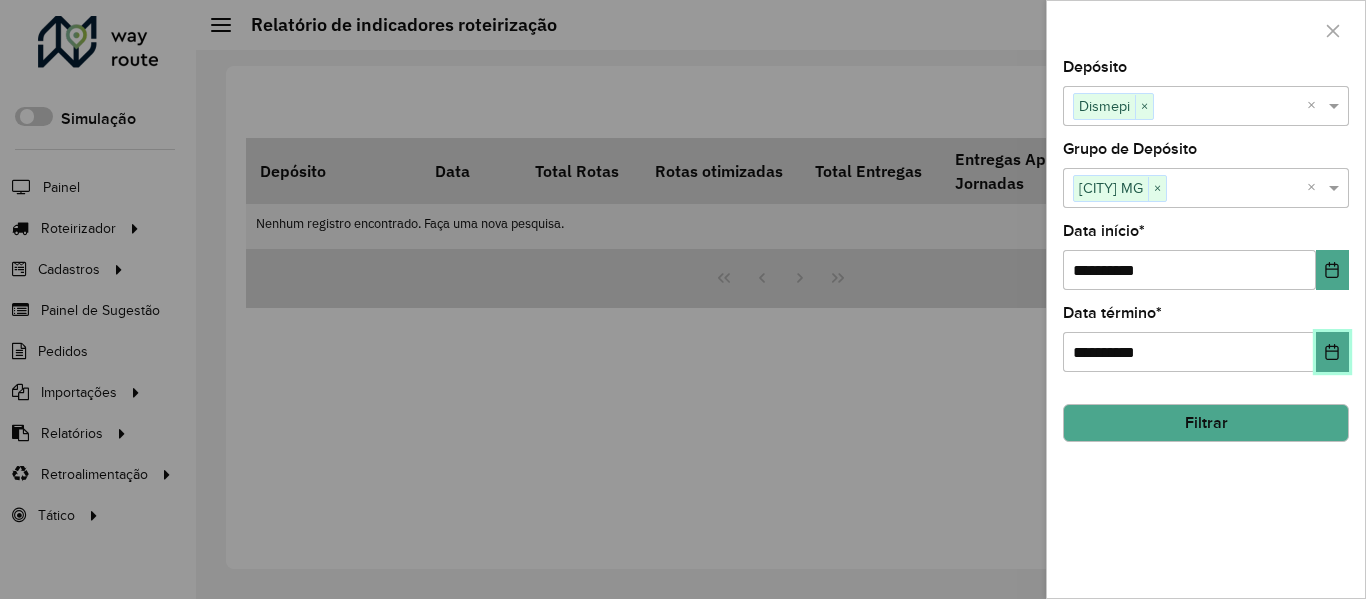 click 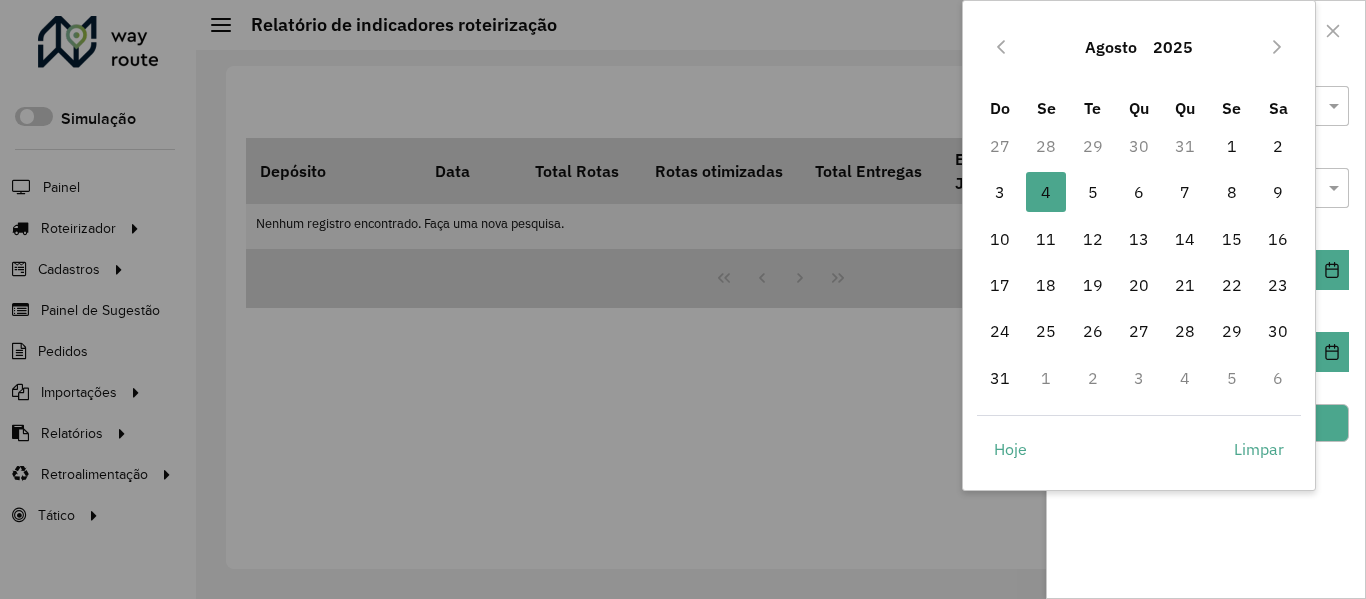click on "Agosto   2025" at bounding box center [1139, 47] 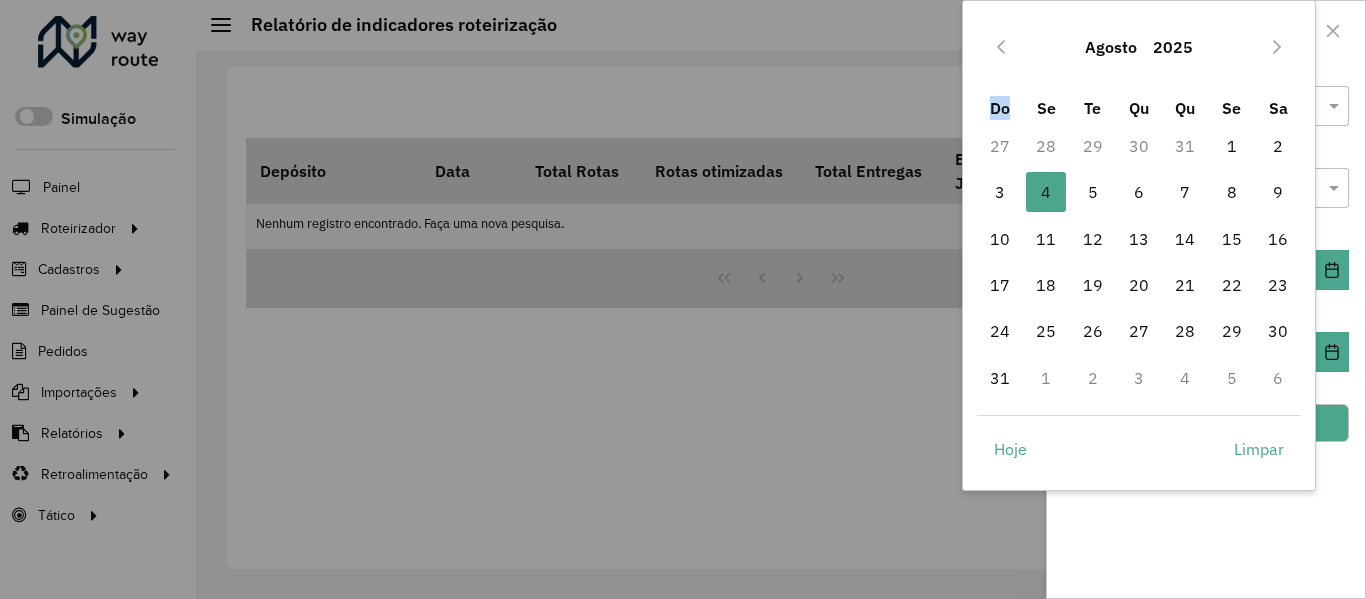 click on "Agosto   2025" at bounding box center (1139, 47) 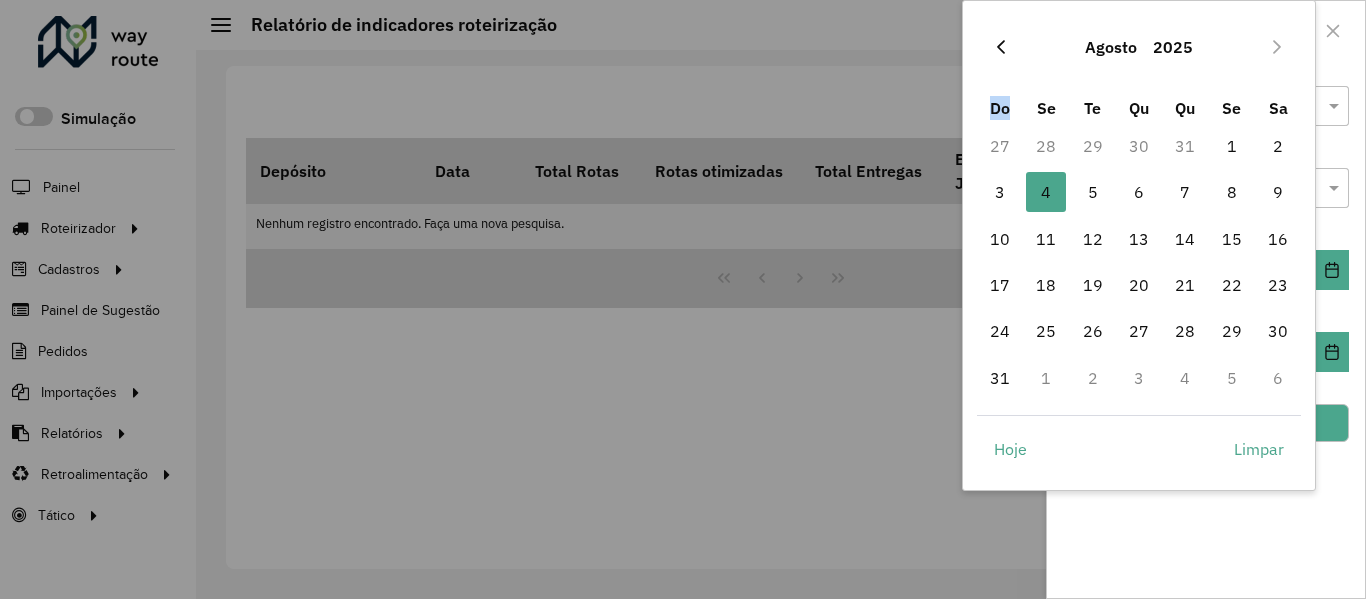 click 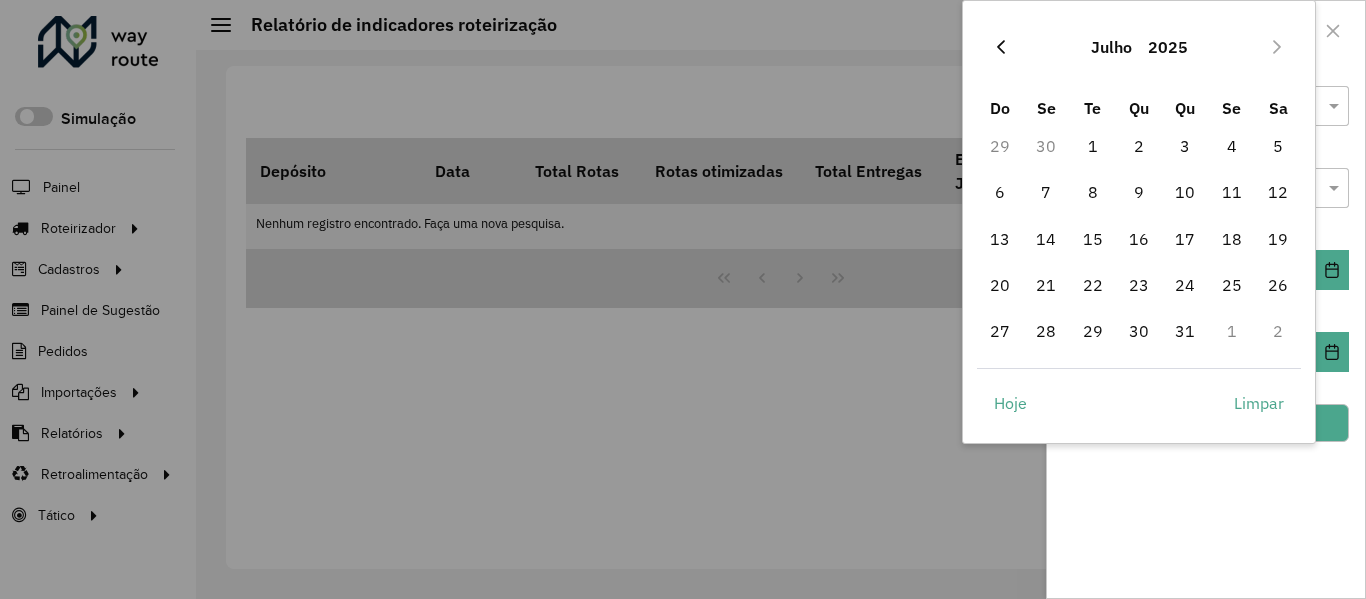 click 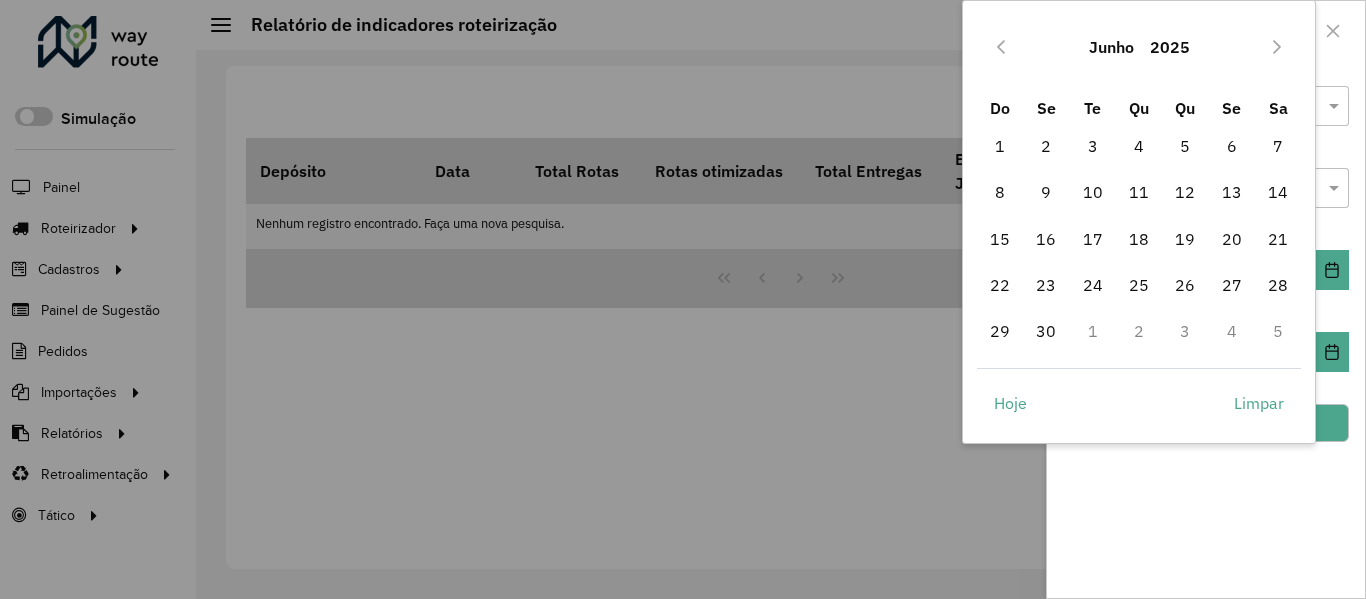 click 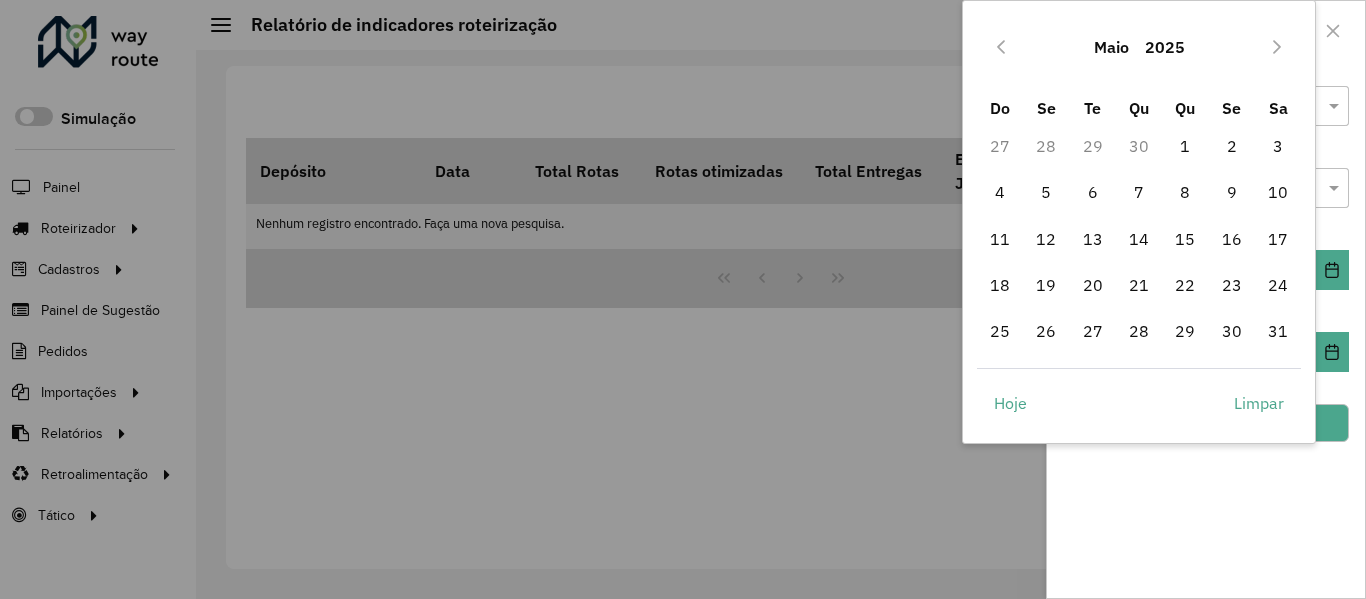 click 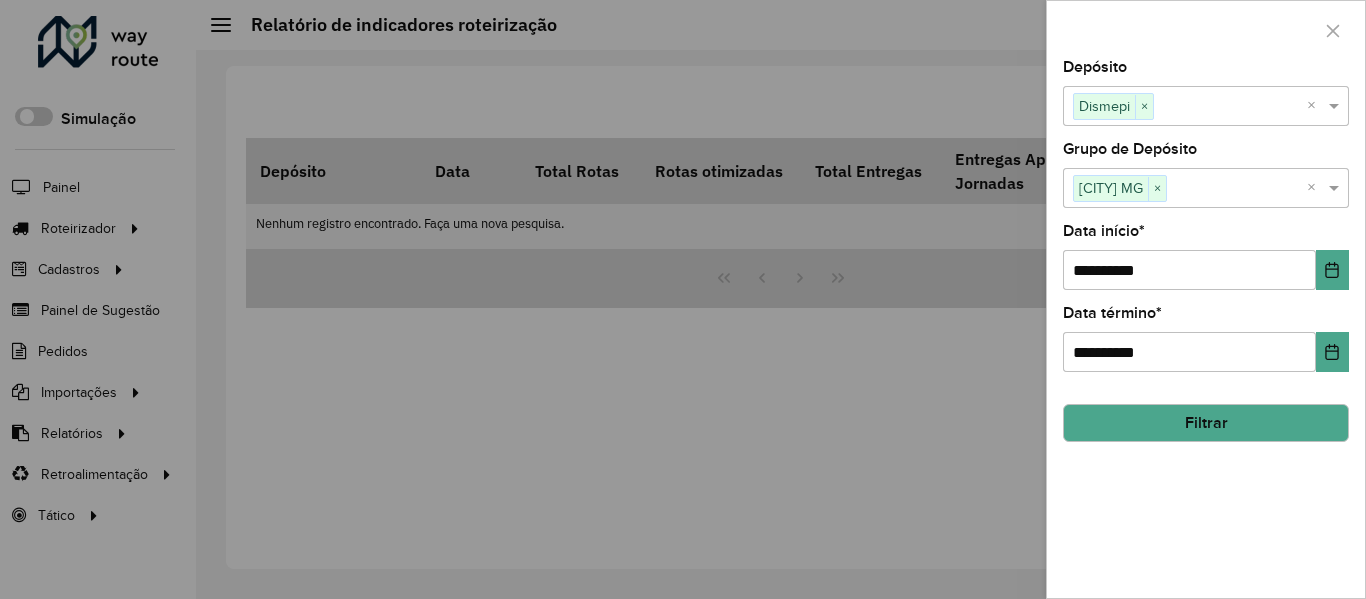 click on "Depósito  Selecione um ou mais itens Dismepi × ×  Grupo de Depósito  Selecione um ou mais itens GEO MG × ×  Data início  * [DATE]  Data término  * [DATE] Filtrar" 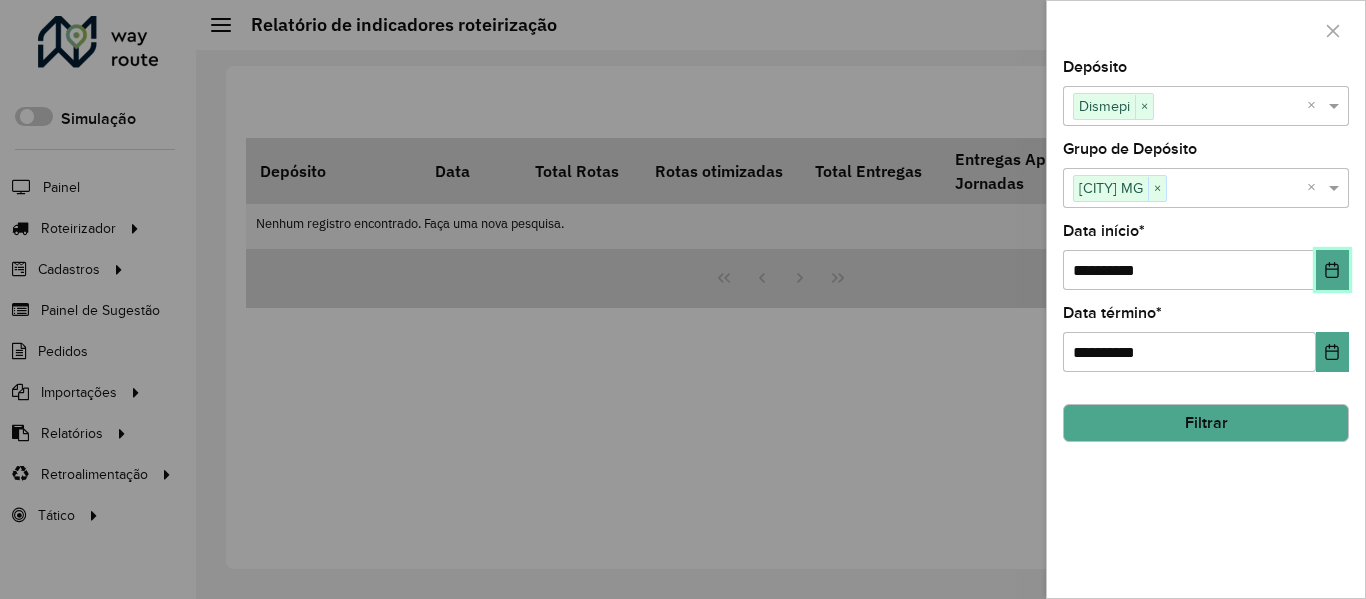 click at bounding box center (1332, 270) 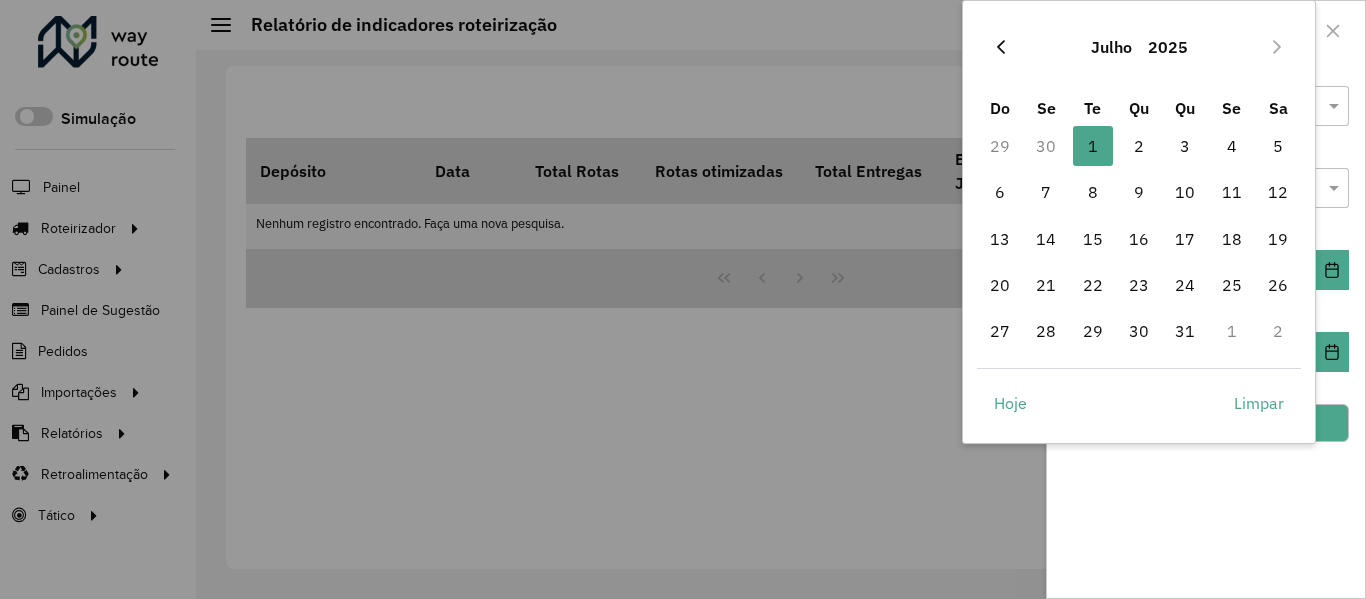 click at bounding box center (1001, 47) 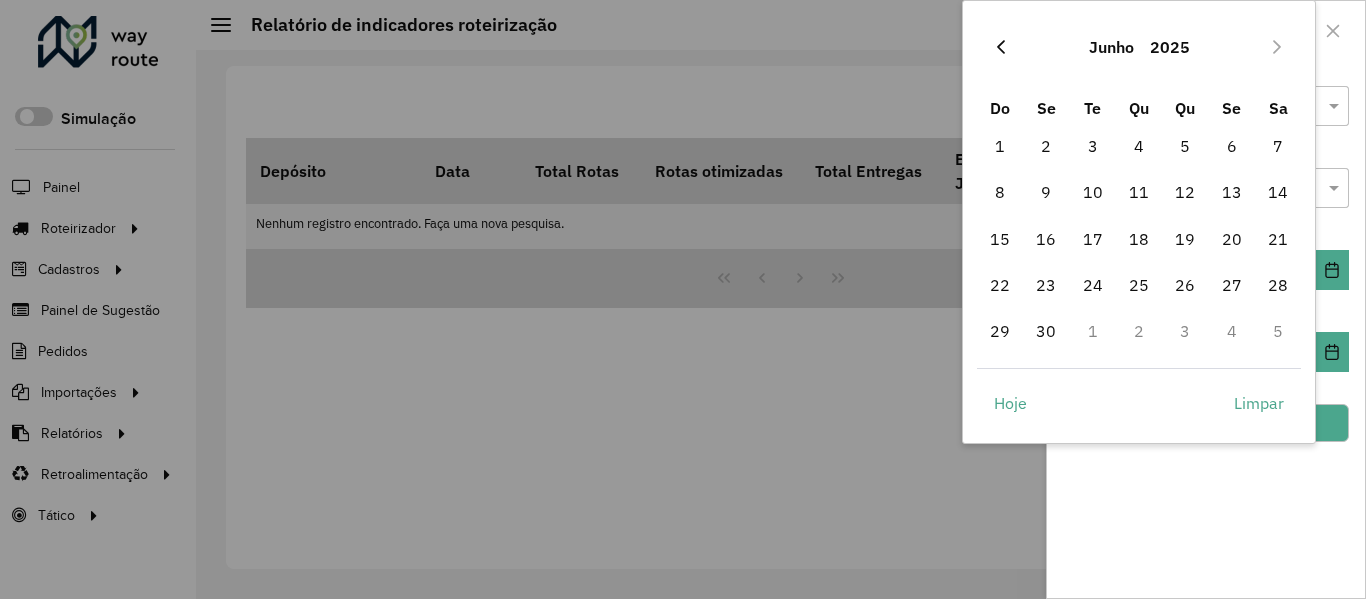 click at bounding box center [1001, 47] 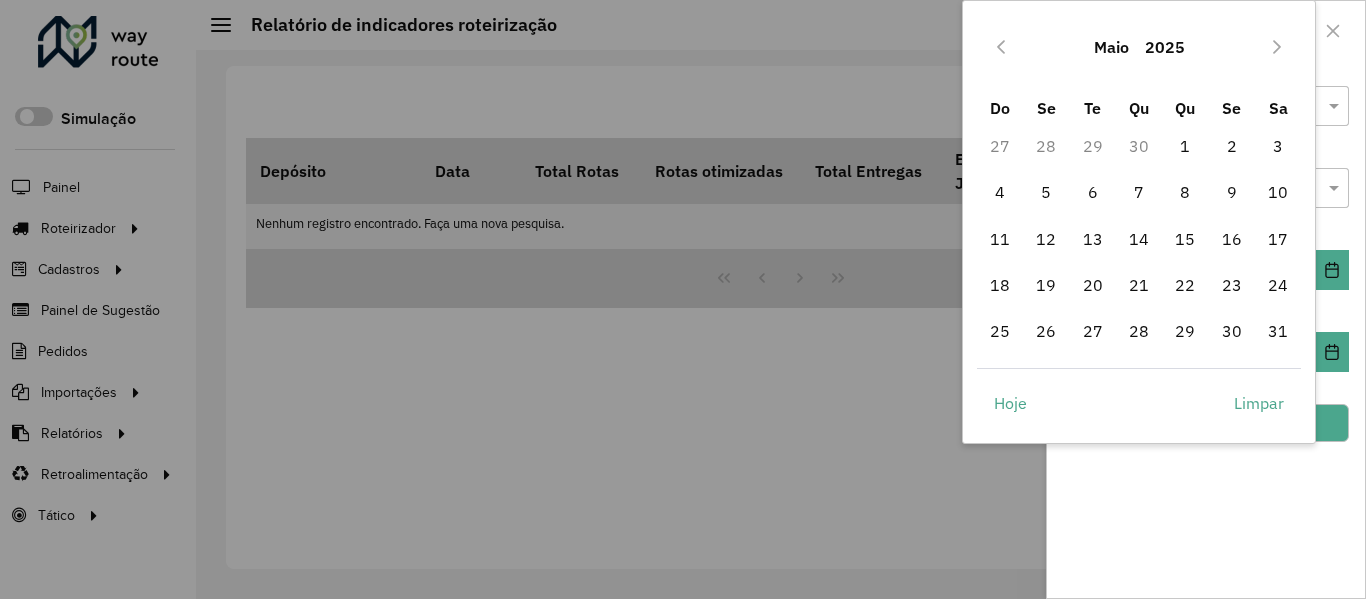 click at bounding box center (1001, 47) 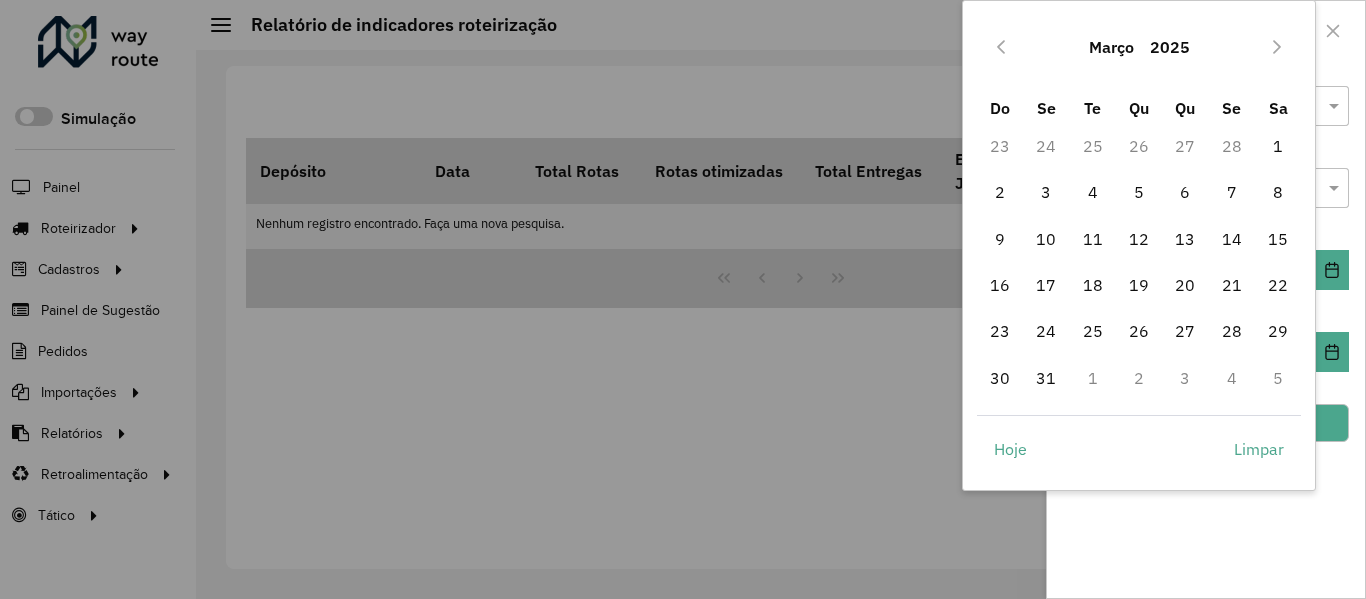 click at bounding box center [1001, 47] 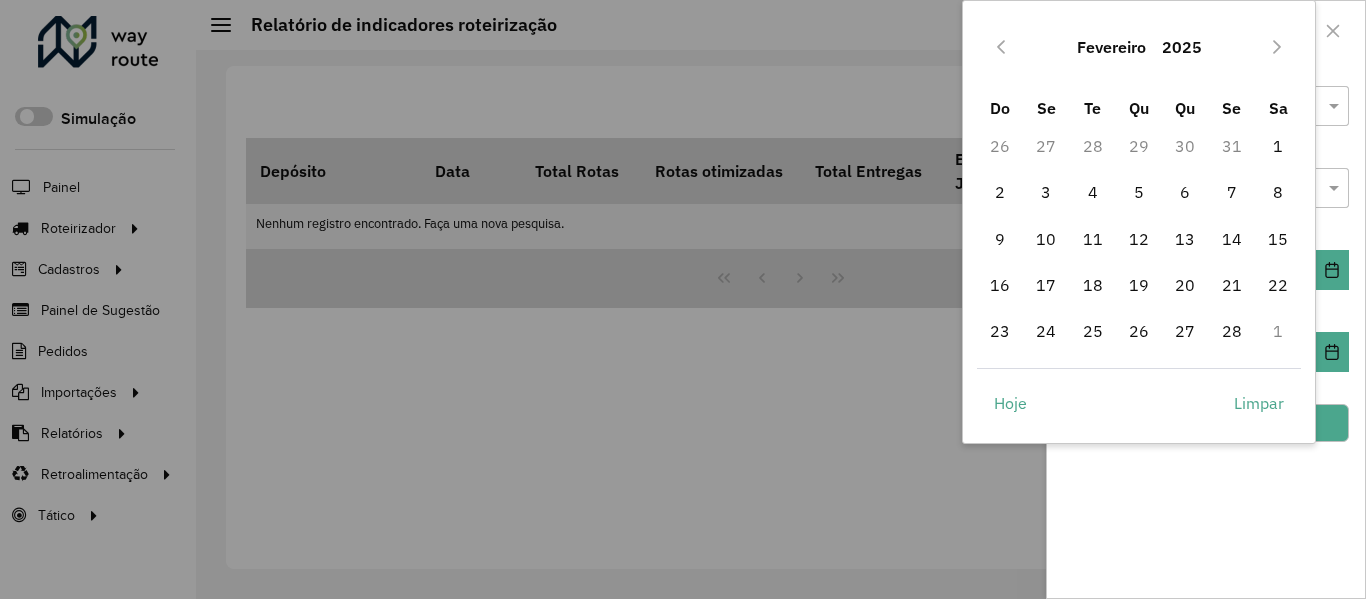 click at bounding box center (1001, 47) 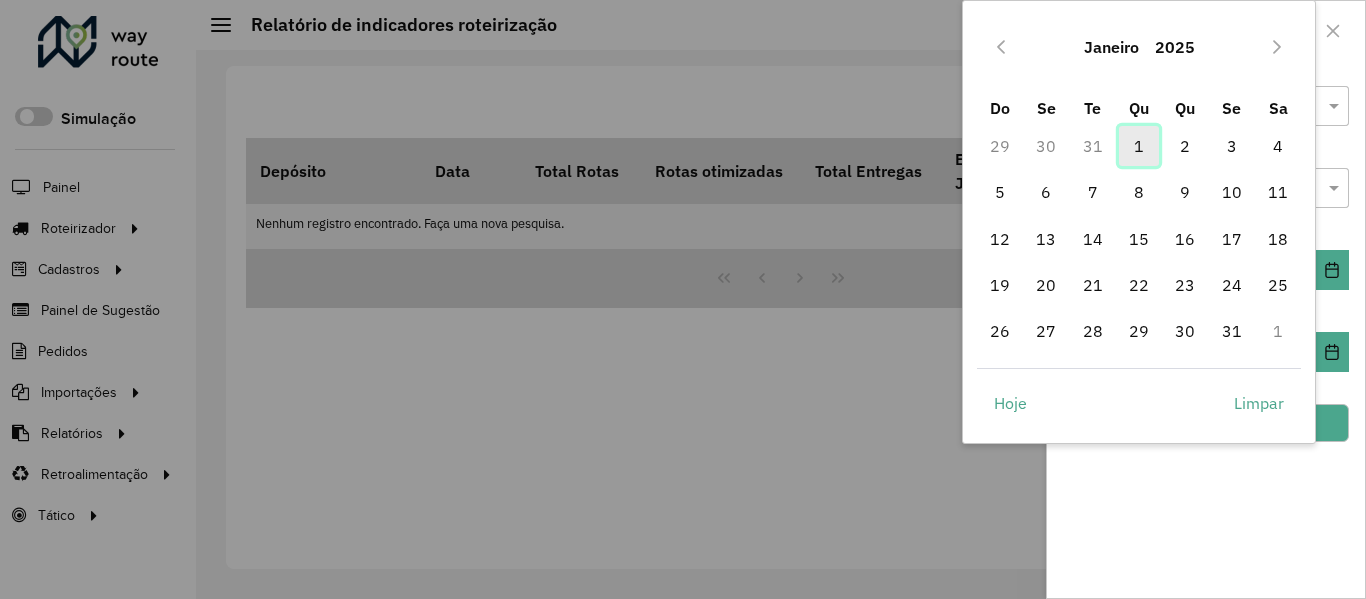 click on "1" at bounding box center [1139, 146] 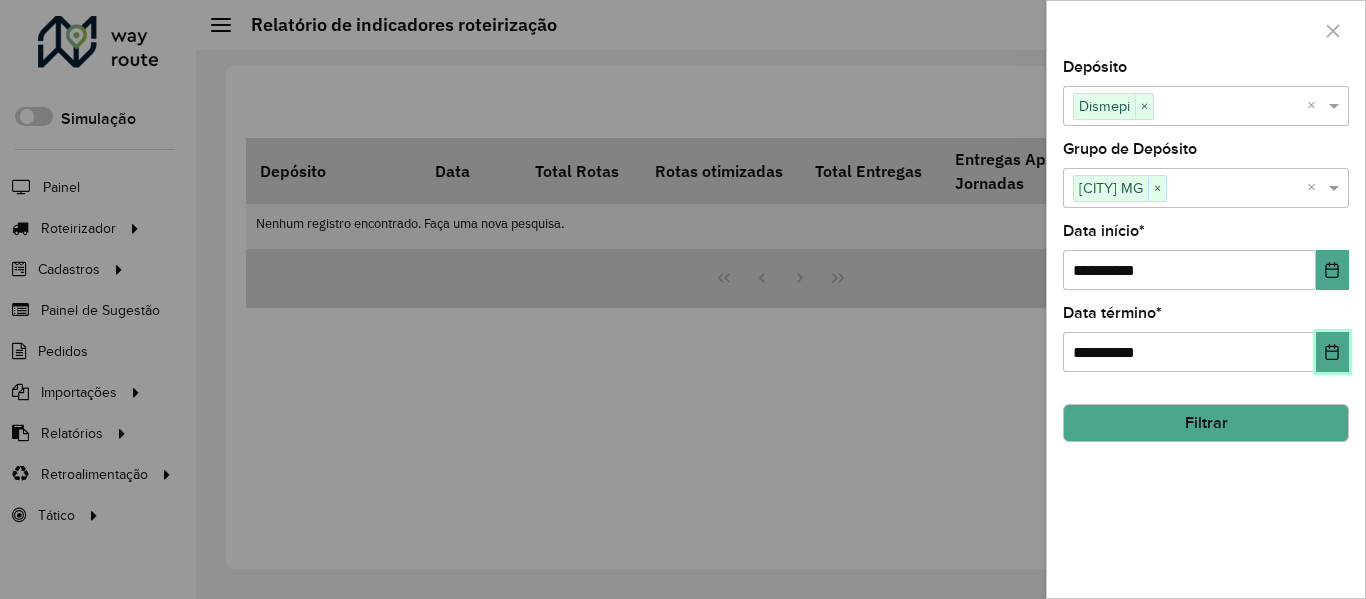 click at bounding box center (1332, 352) 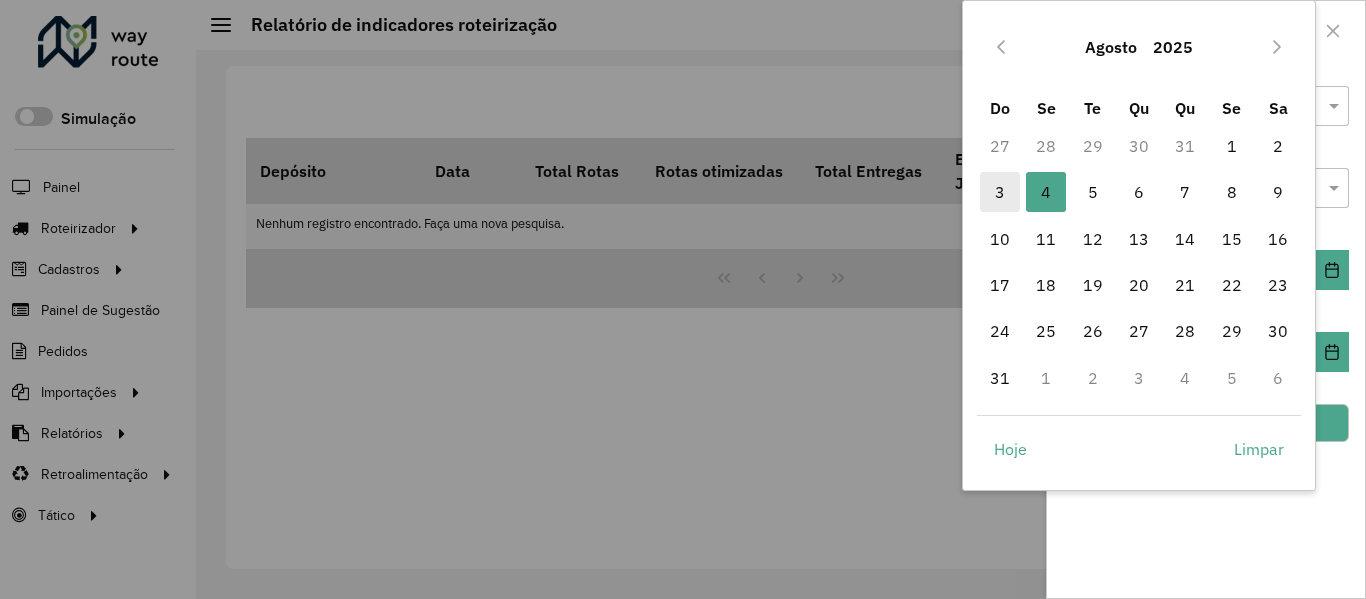 click on "3" at bounding box center [1000, 192] 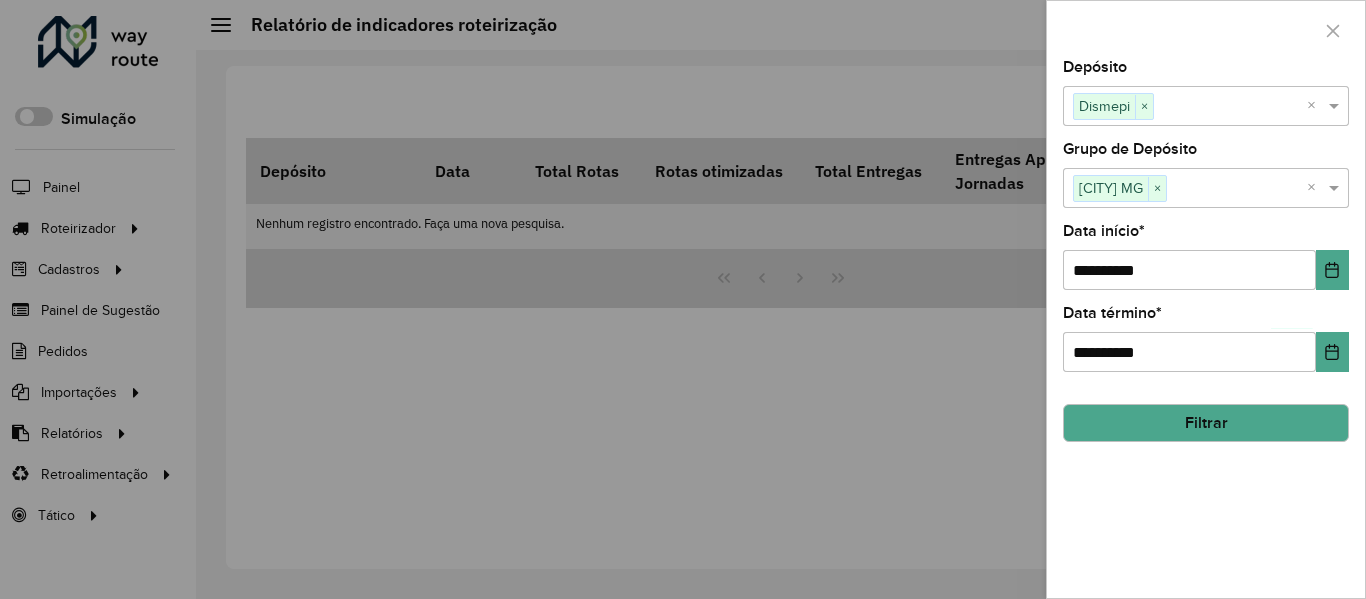 click on "Filtrar" 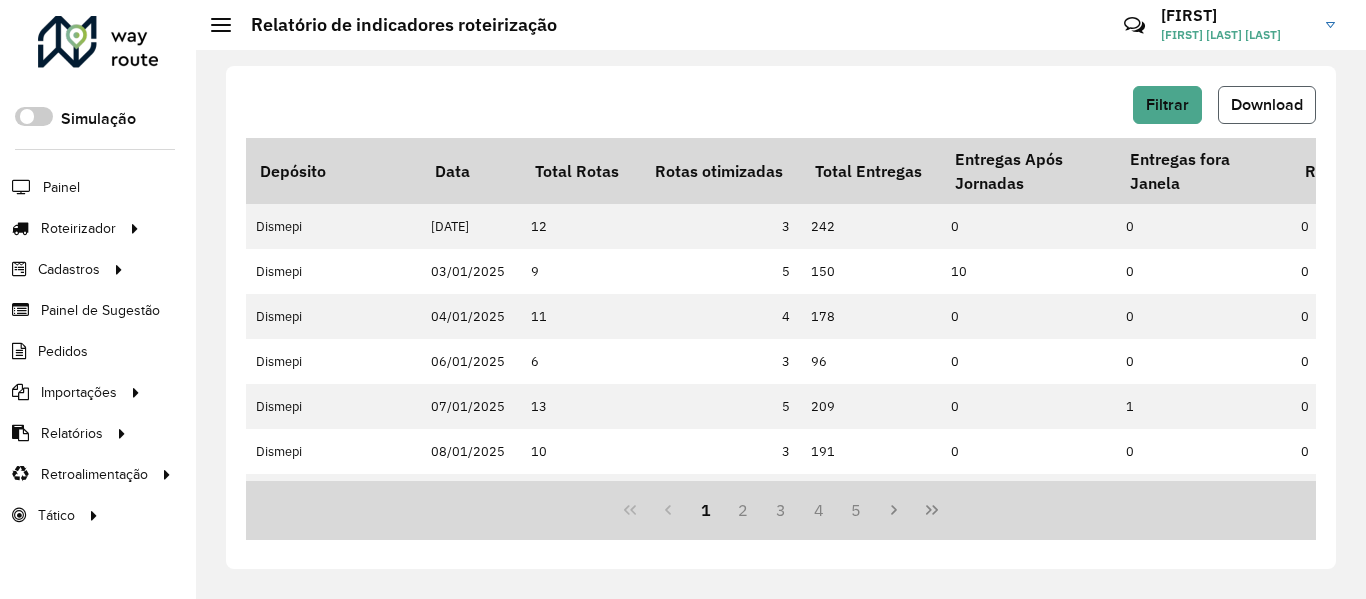 click on "Download" 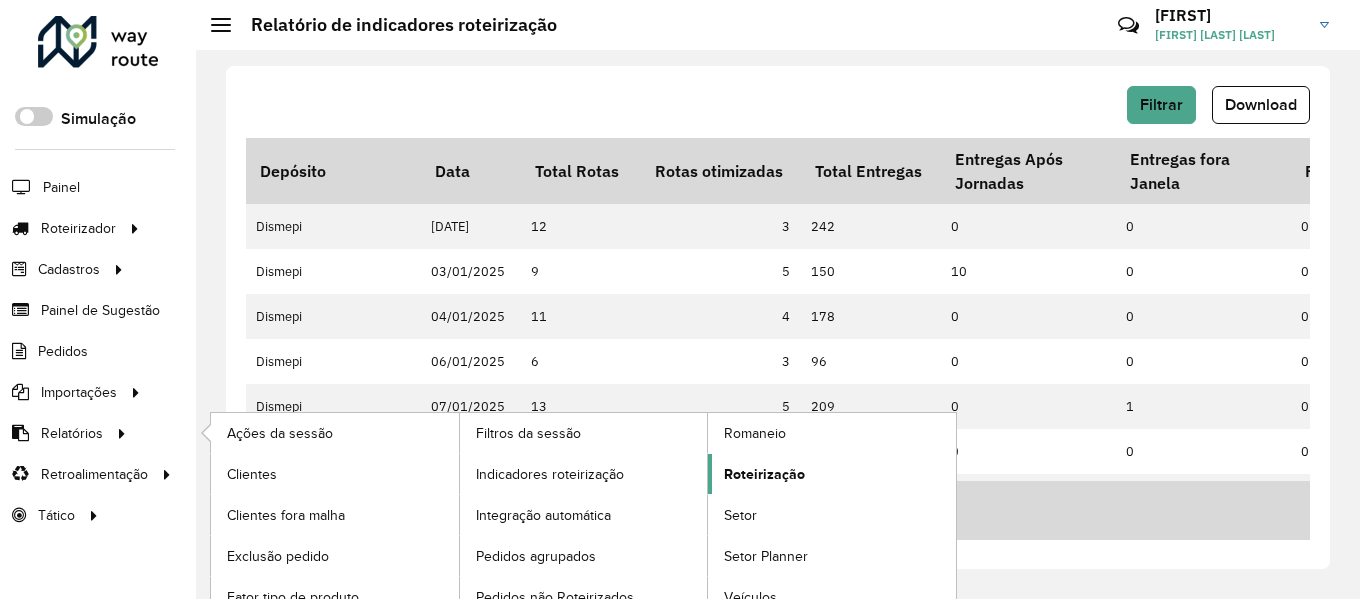 click on "Roteirização" 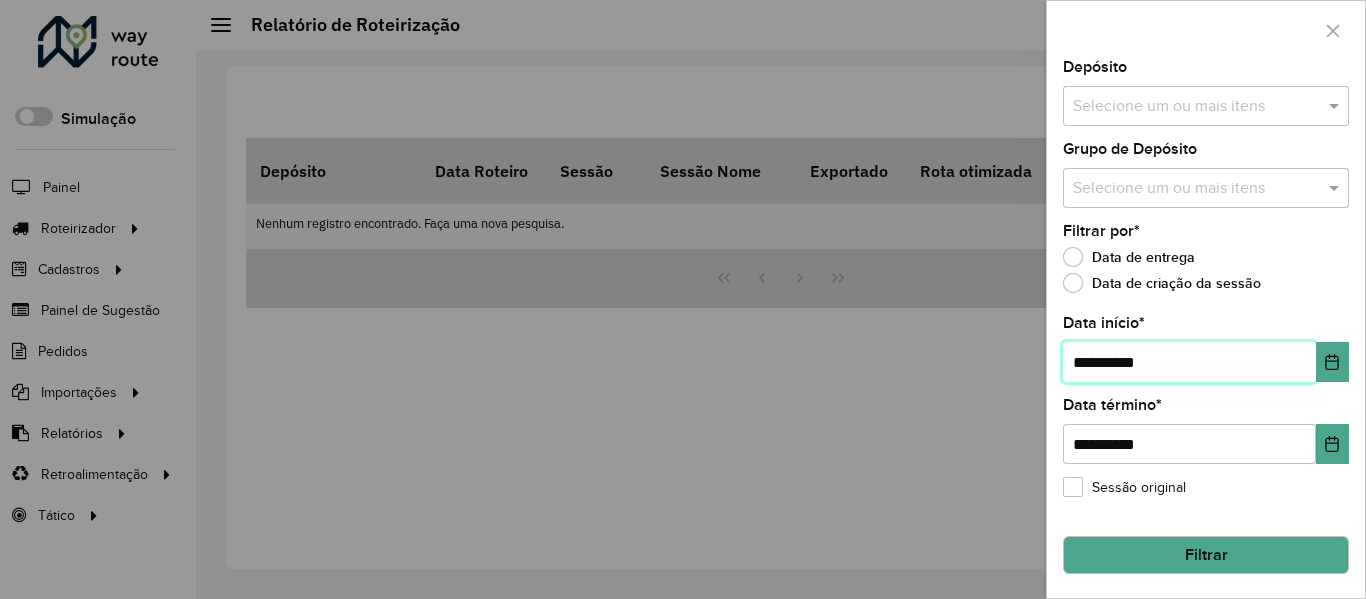 drag, startPoint x: 1303, startPoint y: 359, endPoint x: 1313, endPoint y: 360, distance: 10.049875 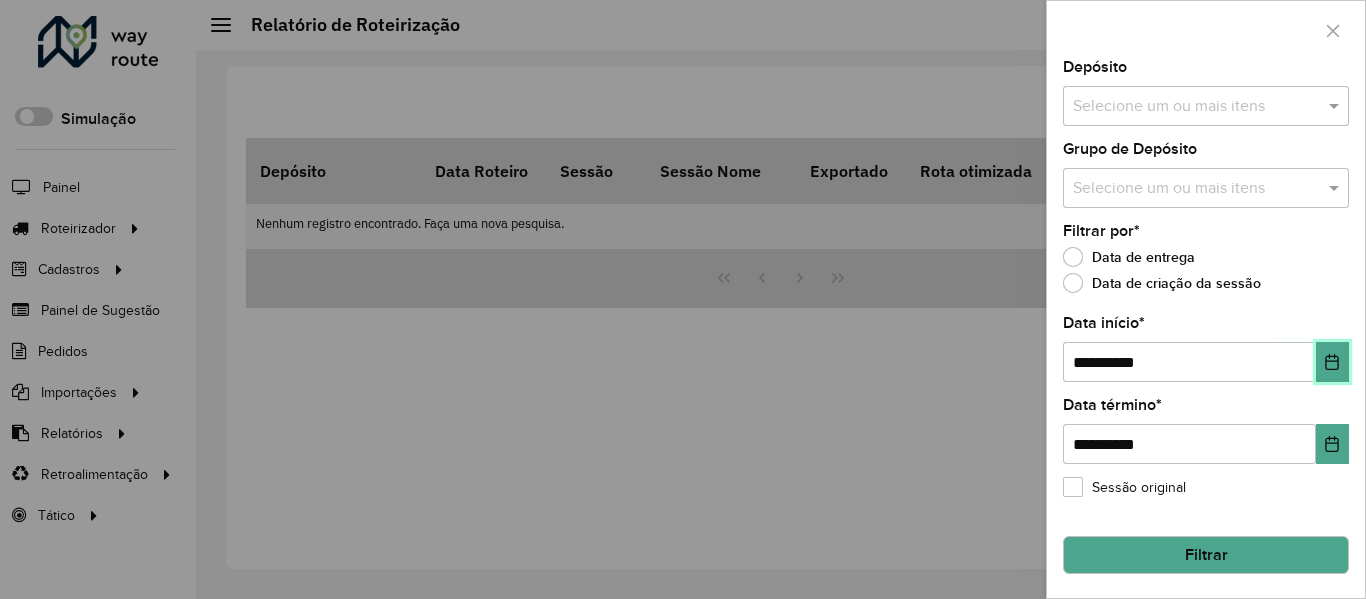 click at bounding box center [1332, 362] 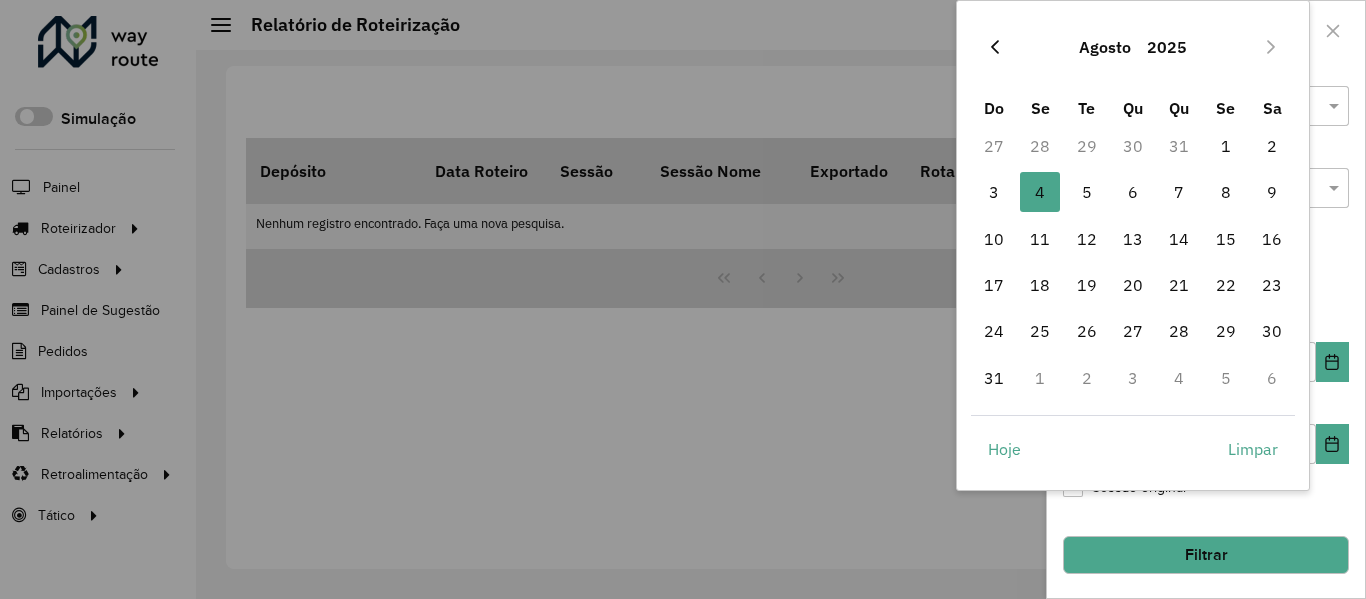 click 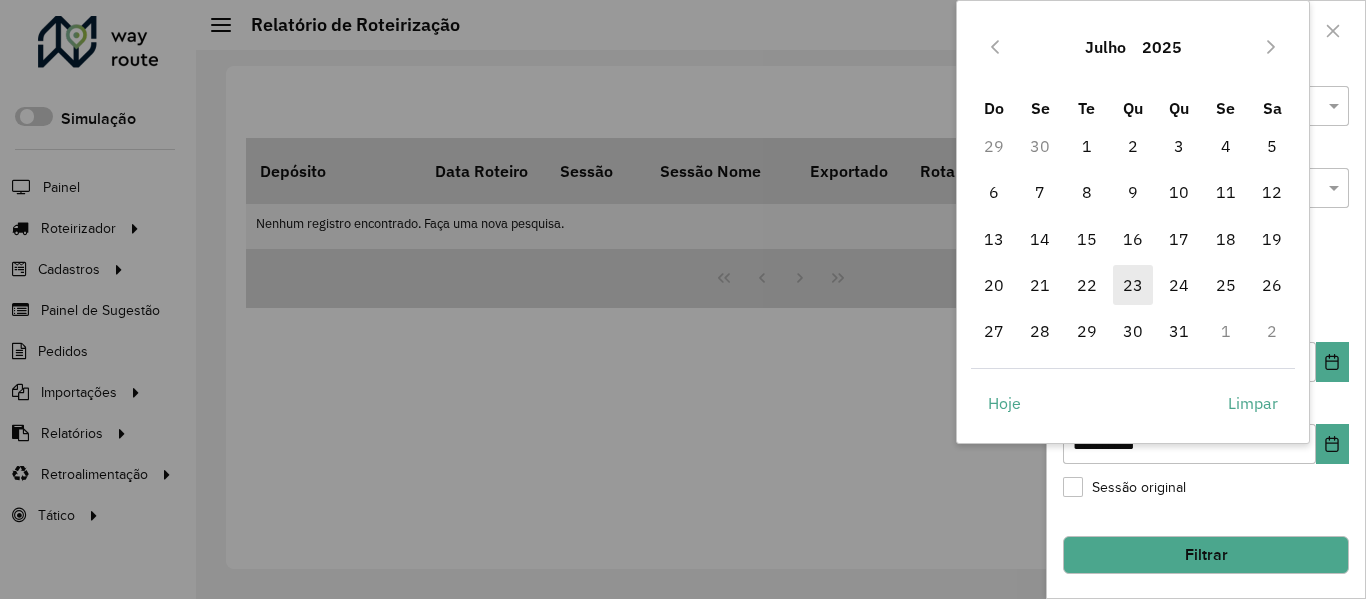 click on "23" at bounding box center (1133, 285) 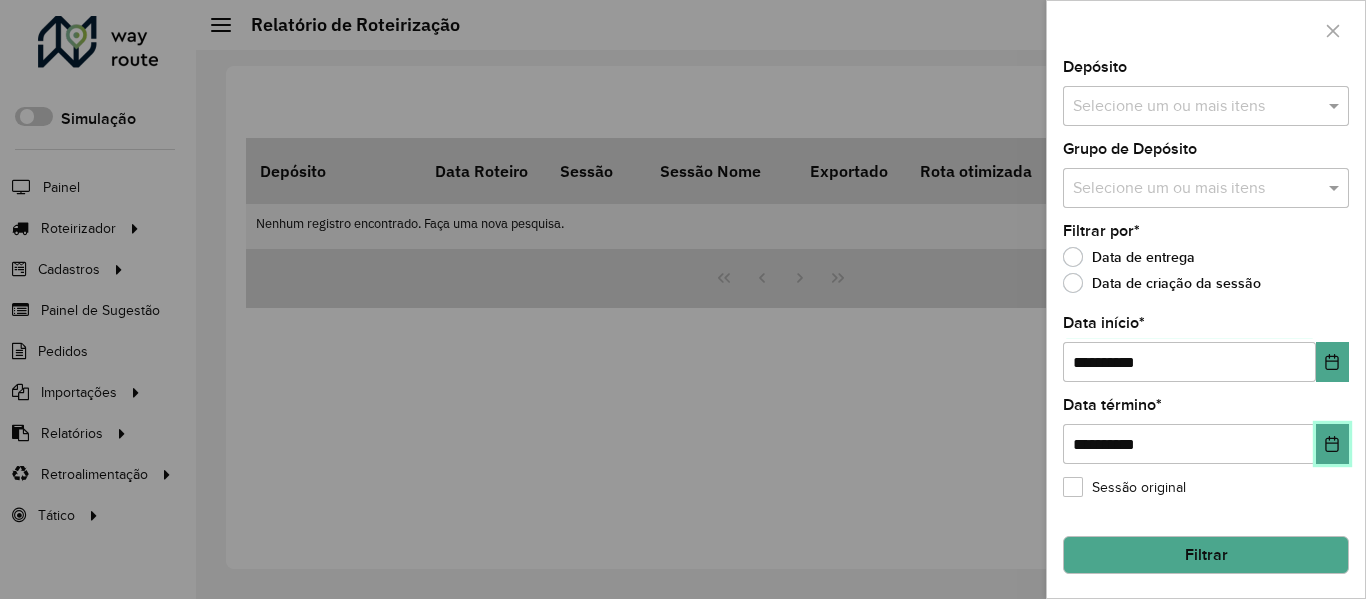 click 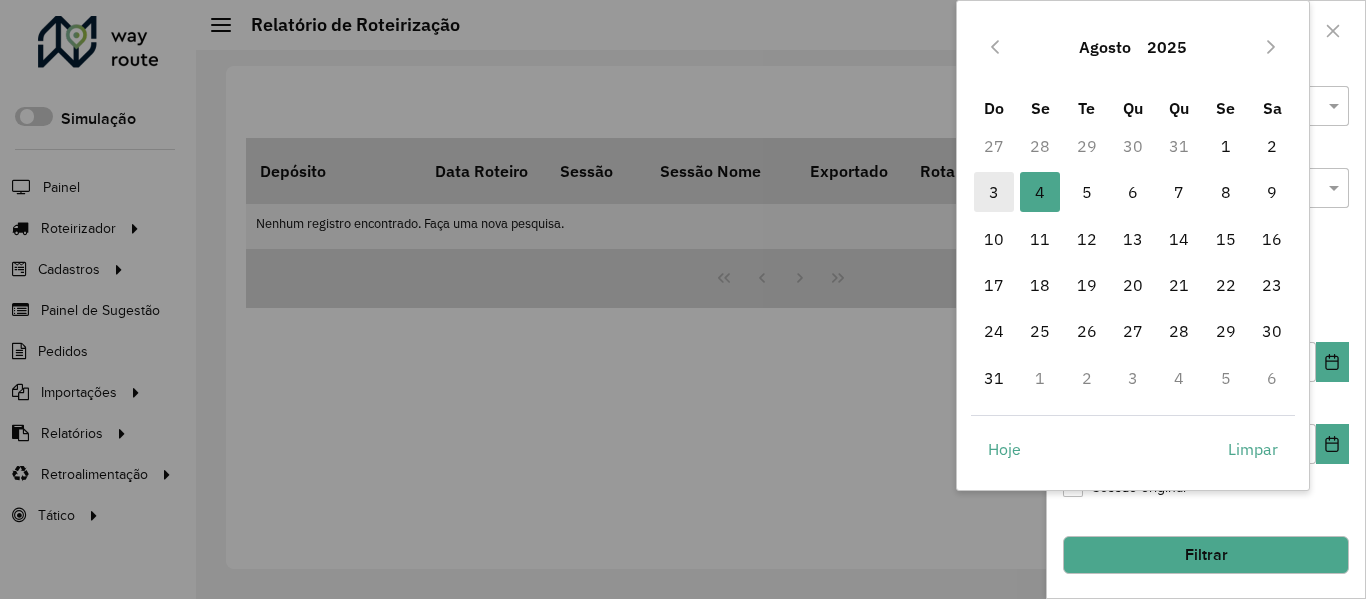 click on "3" at bounding box center (994, 192) 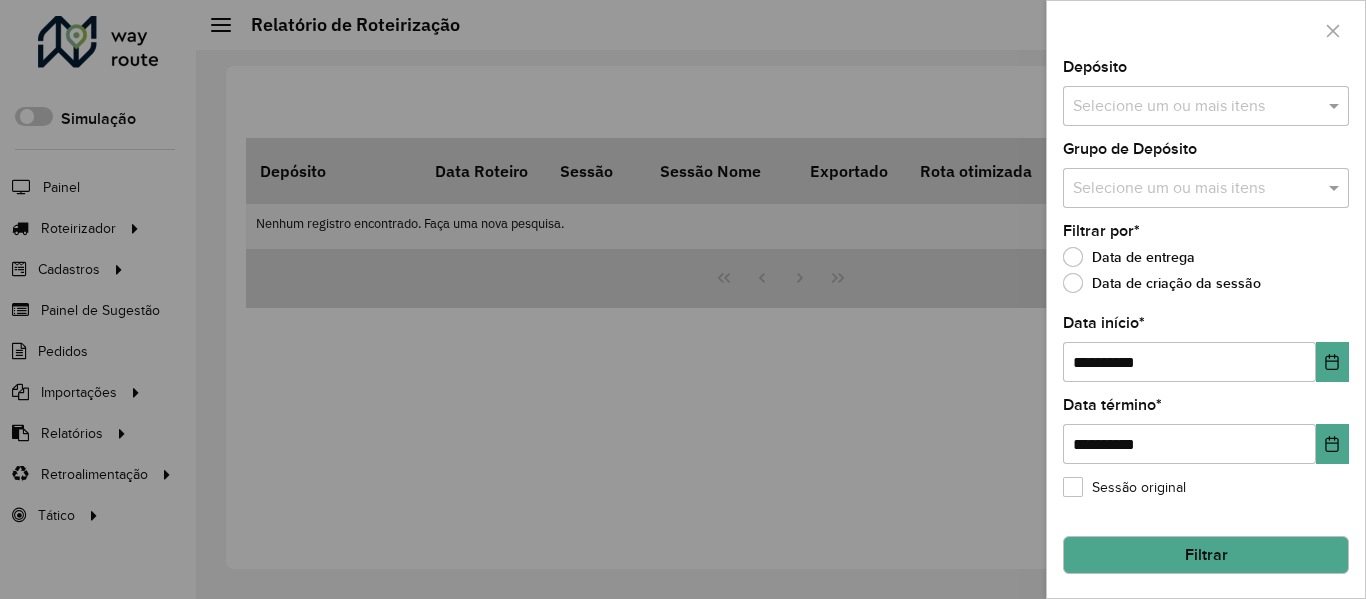 click on "Filtrar" 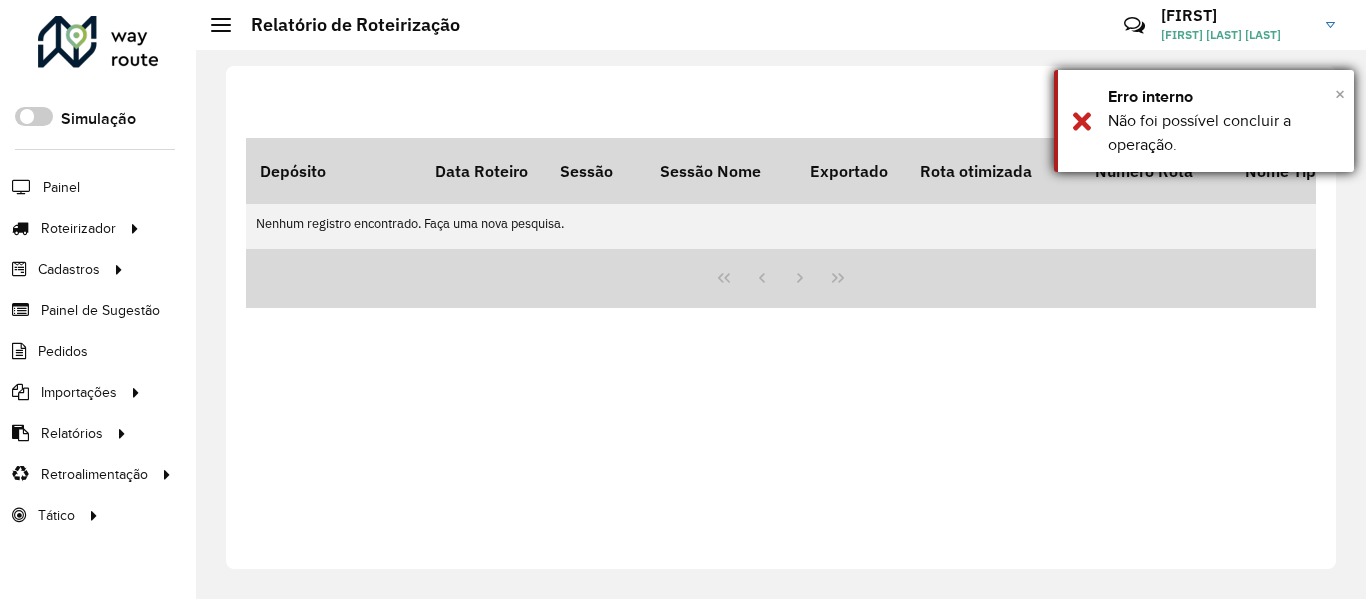 click on "×" at bounding box center (1340, 94) 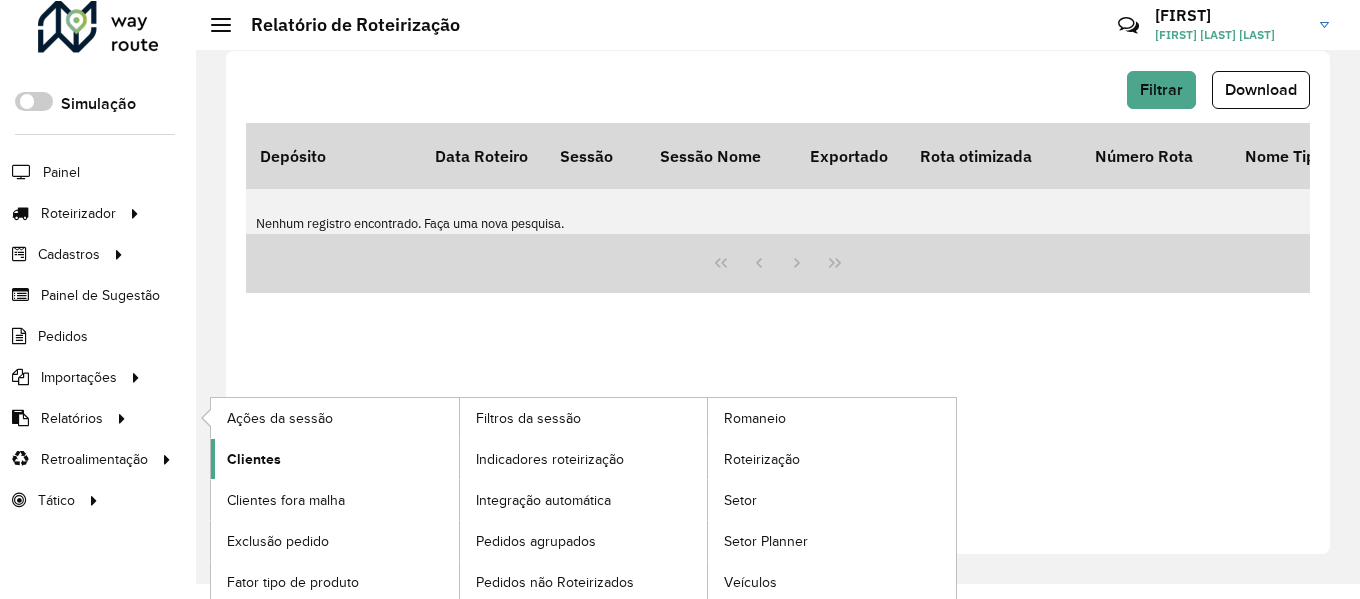 scroll, scrollTop: 20, scrollLeft: 0, axis: vertical 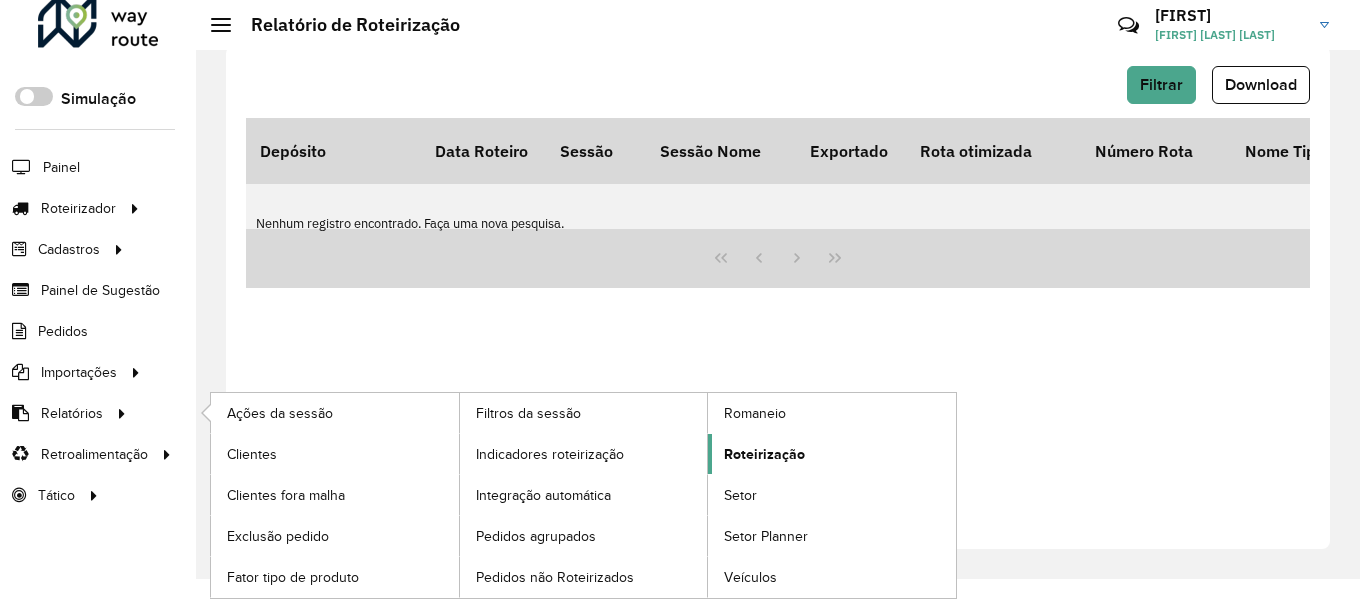 click on "Roteirização" 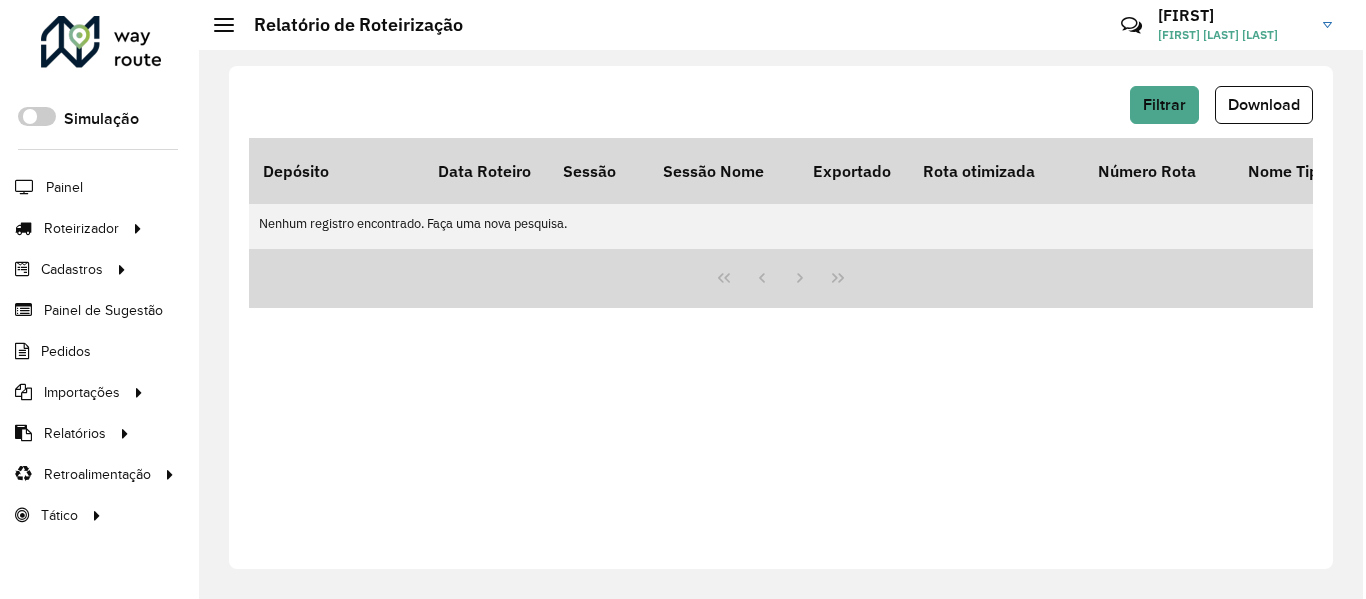 scroll, scrollTop: 0, scrollLeft: 0, axis: both 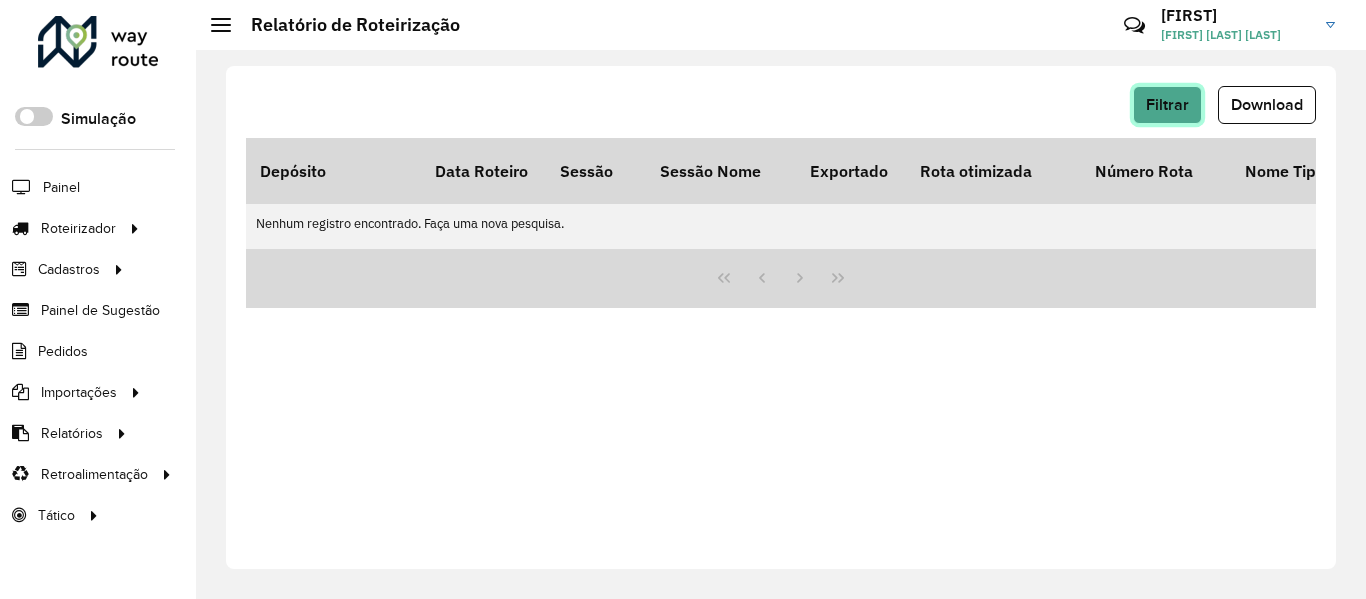 click on "Filtrar" 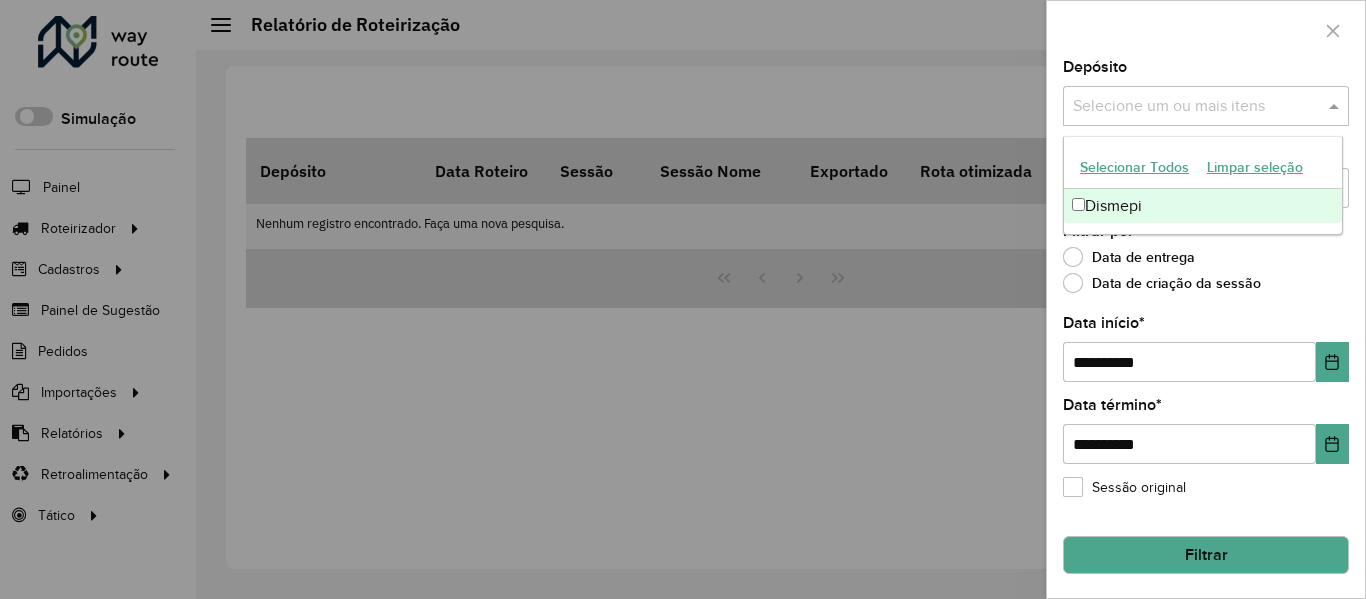 click at bounding box center (1196, 107) 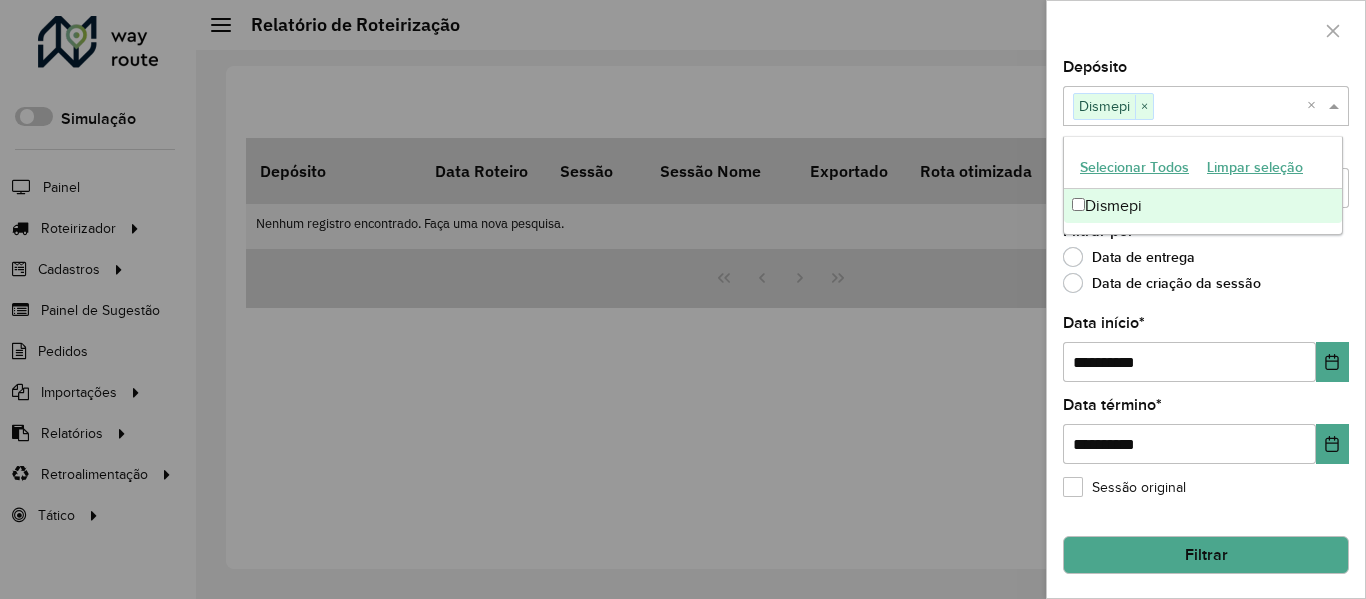 click on "Data de entrega" 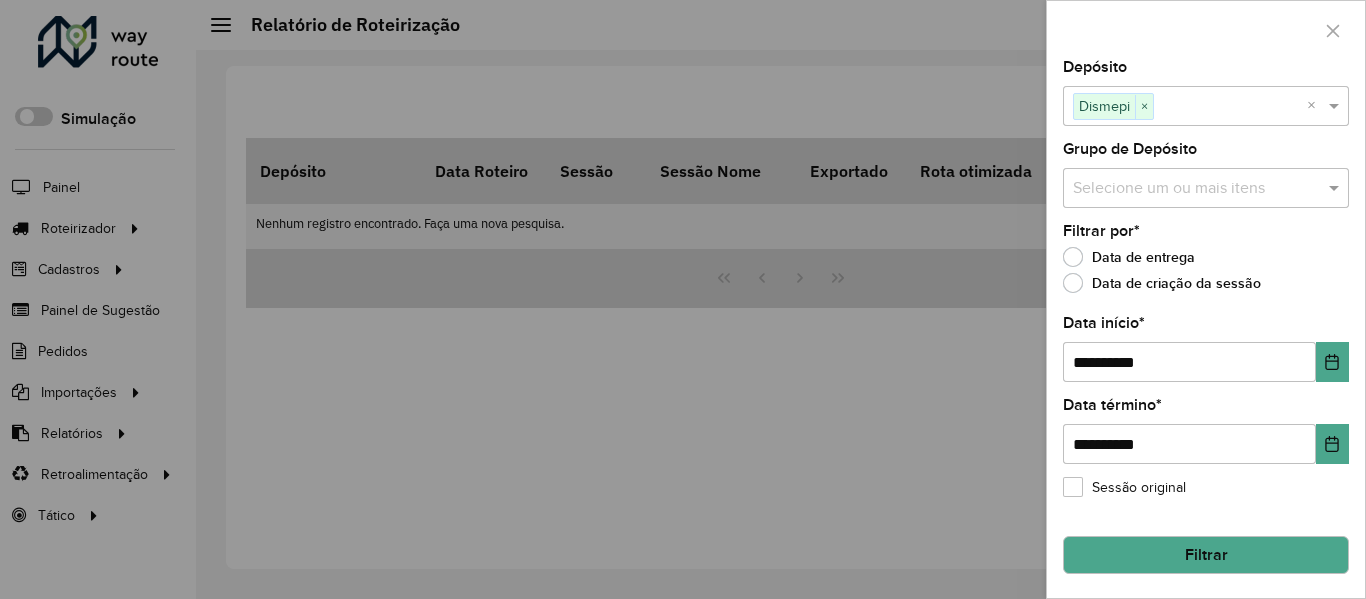 click at bounding box center [1196, 189] 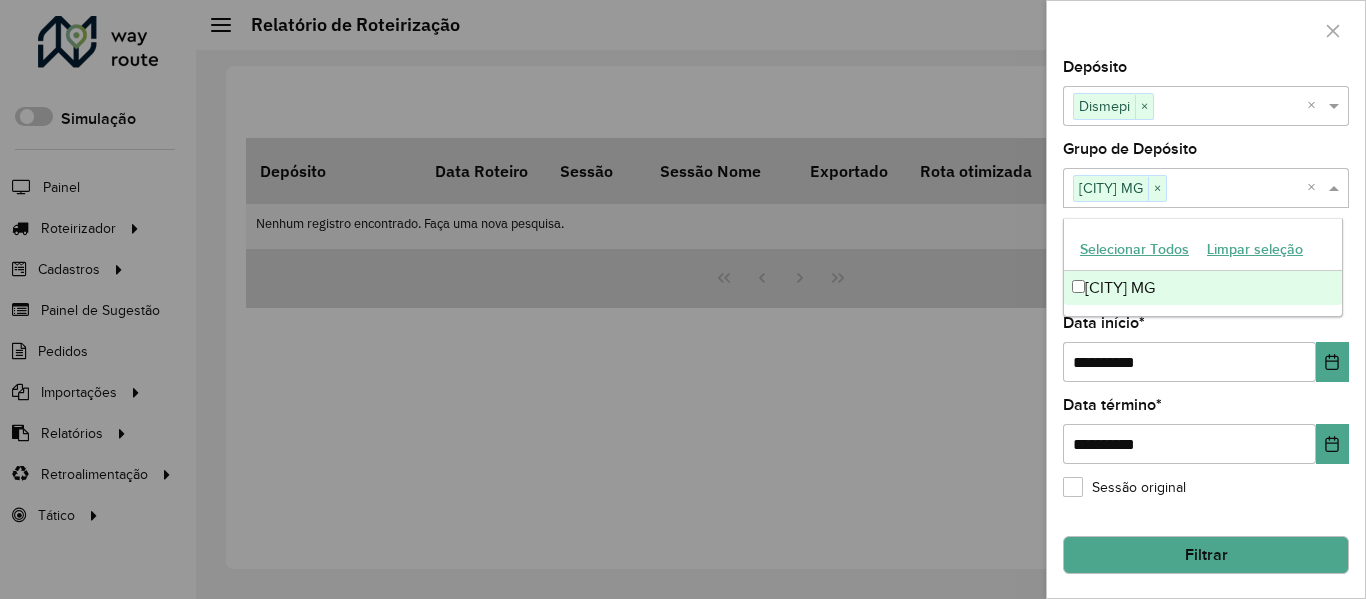 click on "Depósito  Selecione um ou mais itens Dismepi × ×  Grupo de Depósito  Selecione um ou mais itens GEO MG × ×  Filtrar por  *  Data de entrega   Data de criação da sessão   Data início  * [DATE]  Data término  * [DATE]  Sessão original  Filtrar" 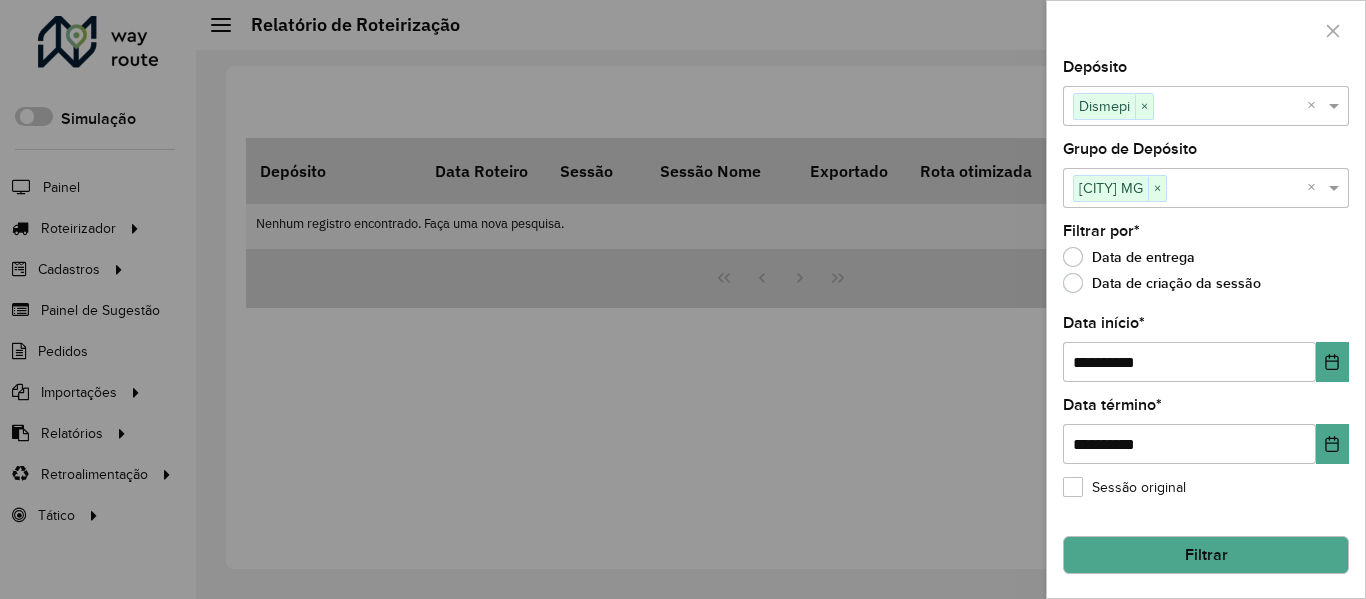 click on "Filtrar" 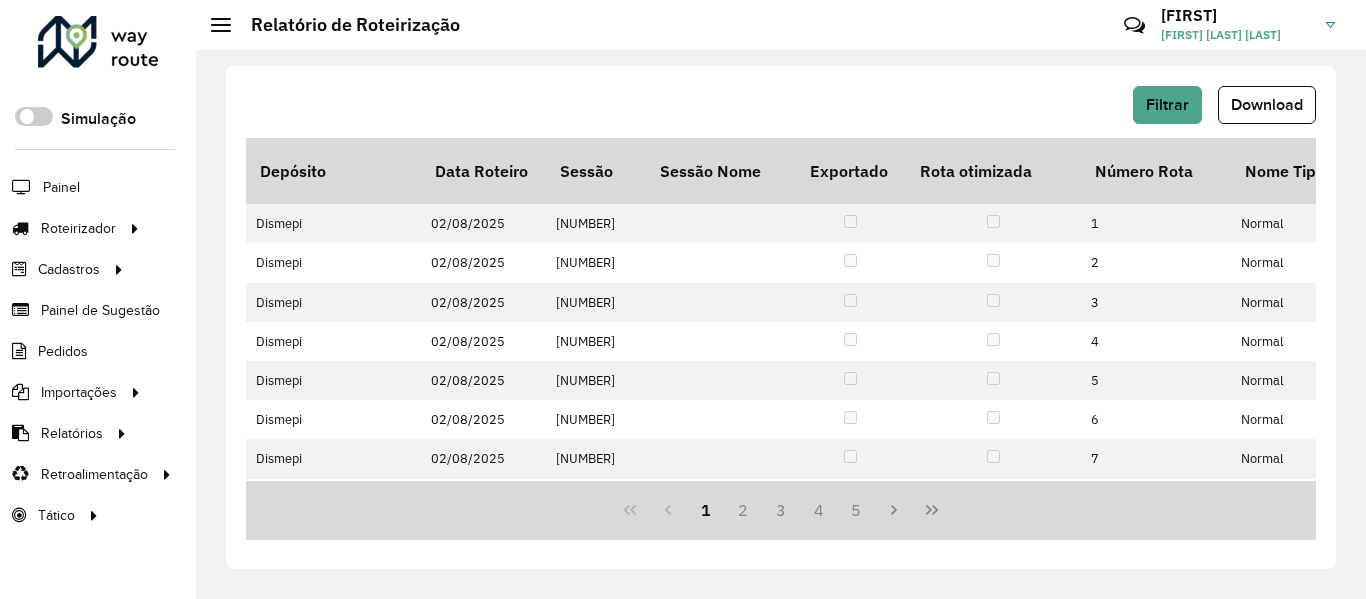 click on "Download" 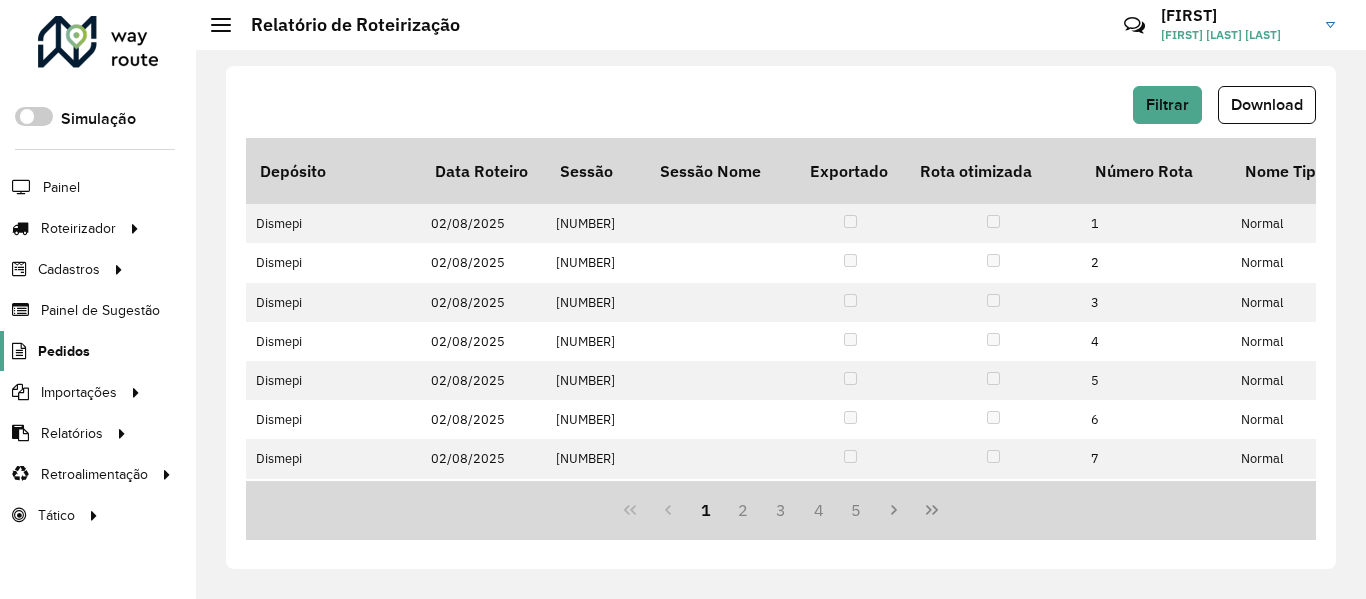 click on "Pedidos" 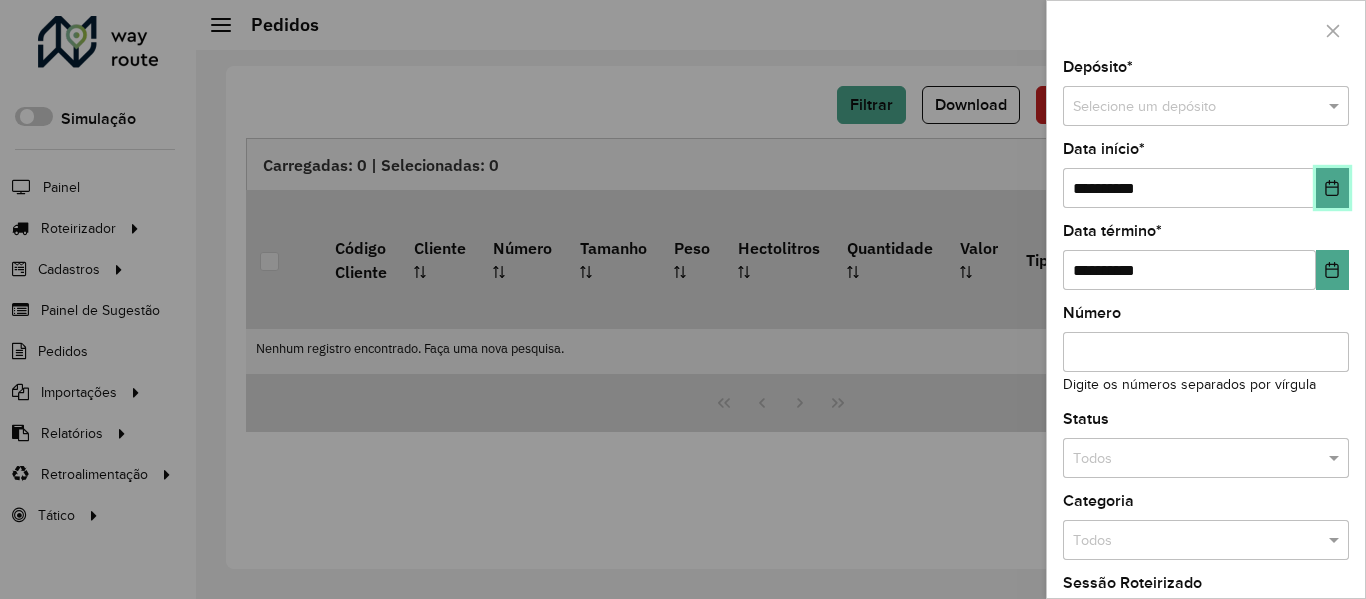 click at bounding box center [1332, 188] 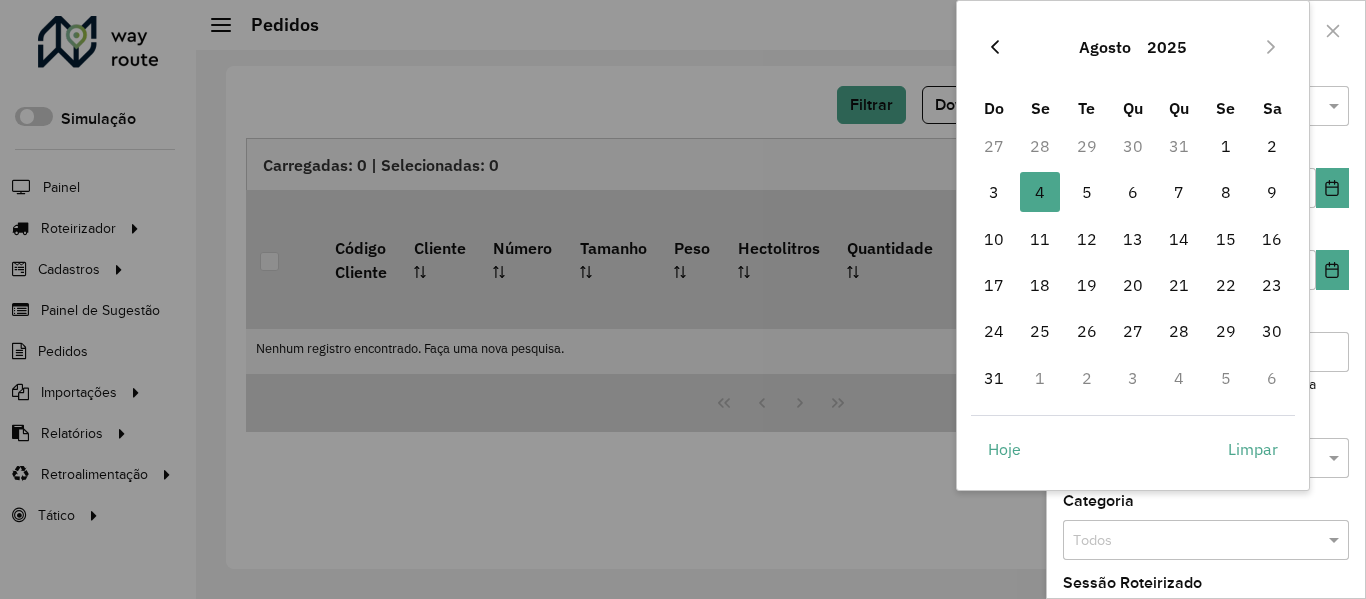 click 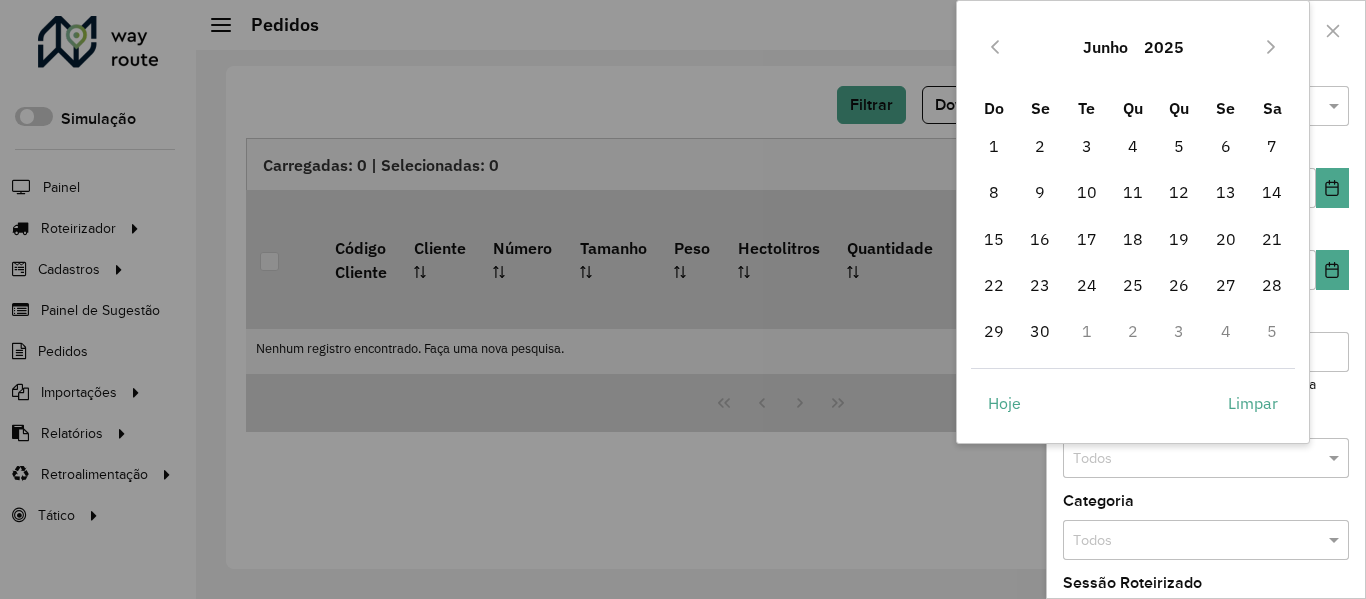 click 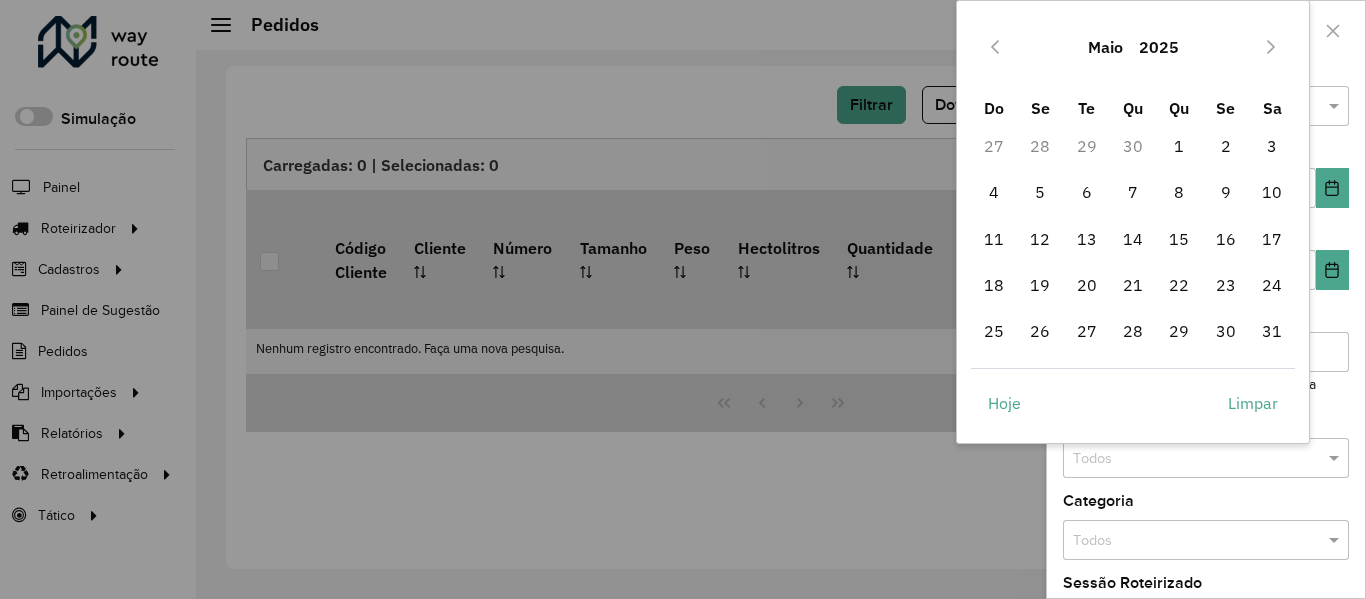 click 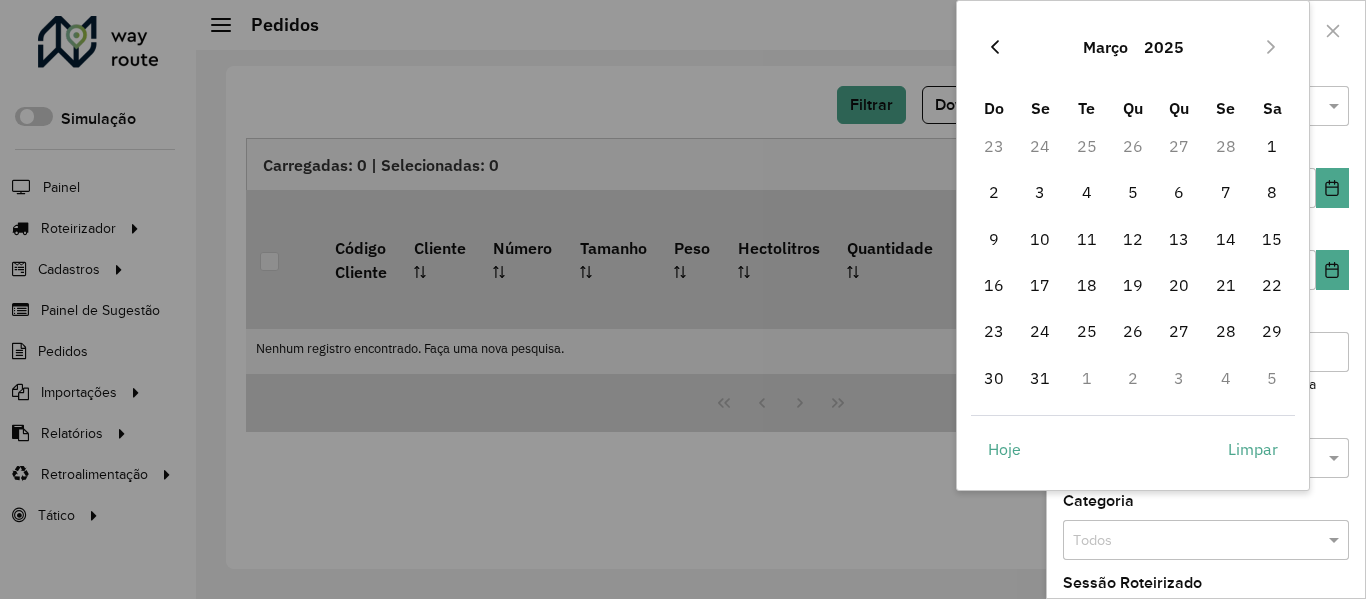 click 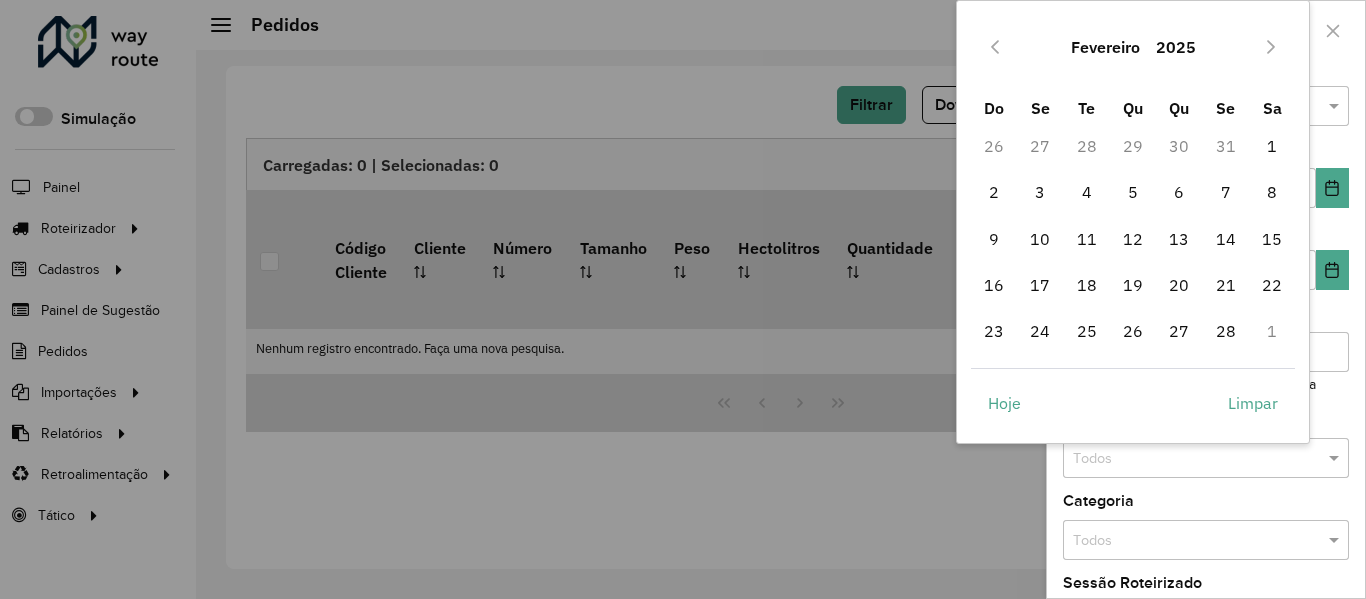 click 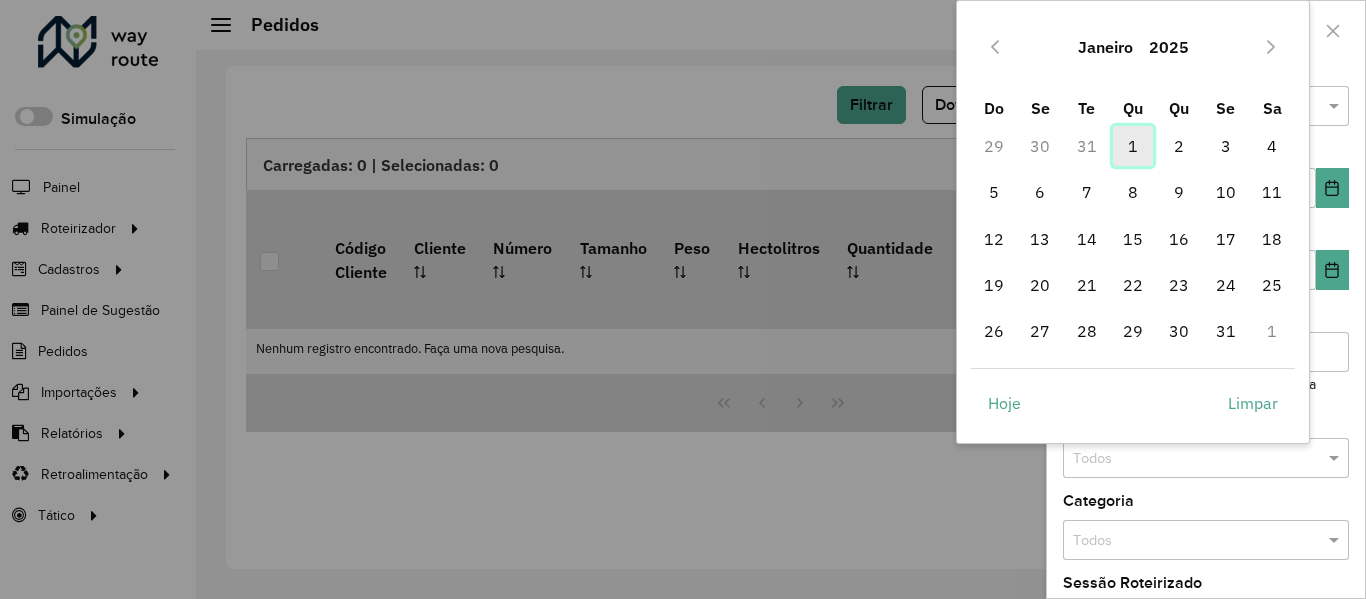 click on "1" at bounding box center [1133, 146] 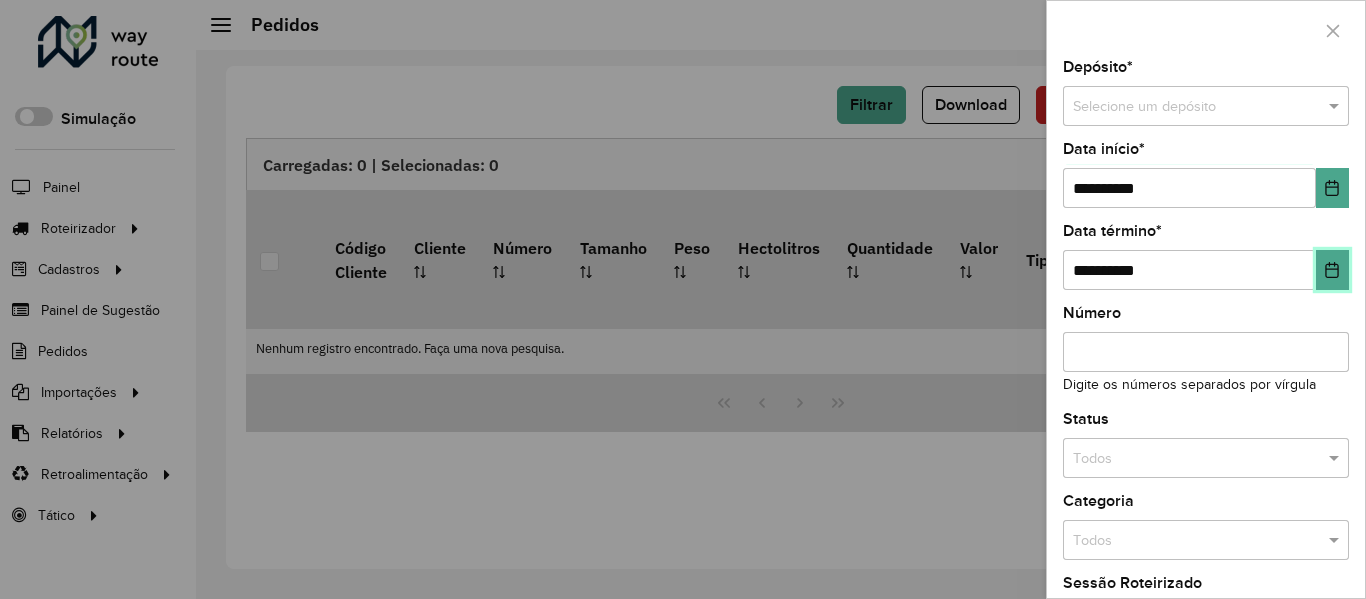 click at bounding box center [1332, 270] 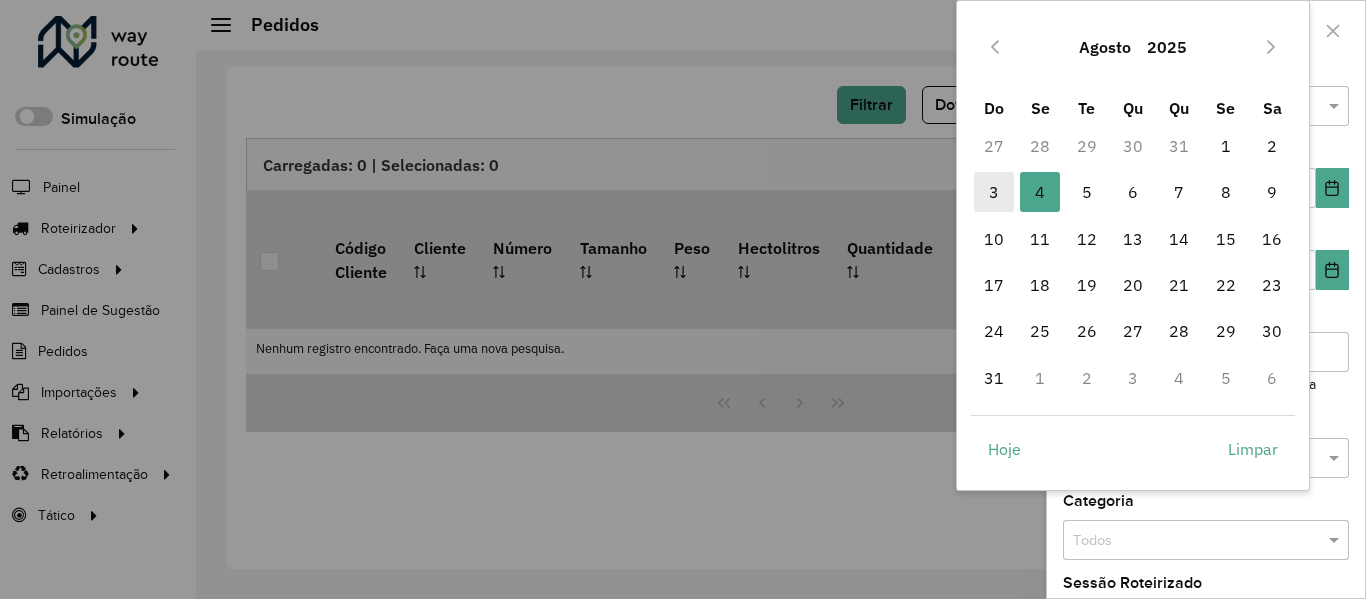 click on "3" at bounding box center (994, 192) 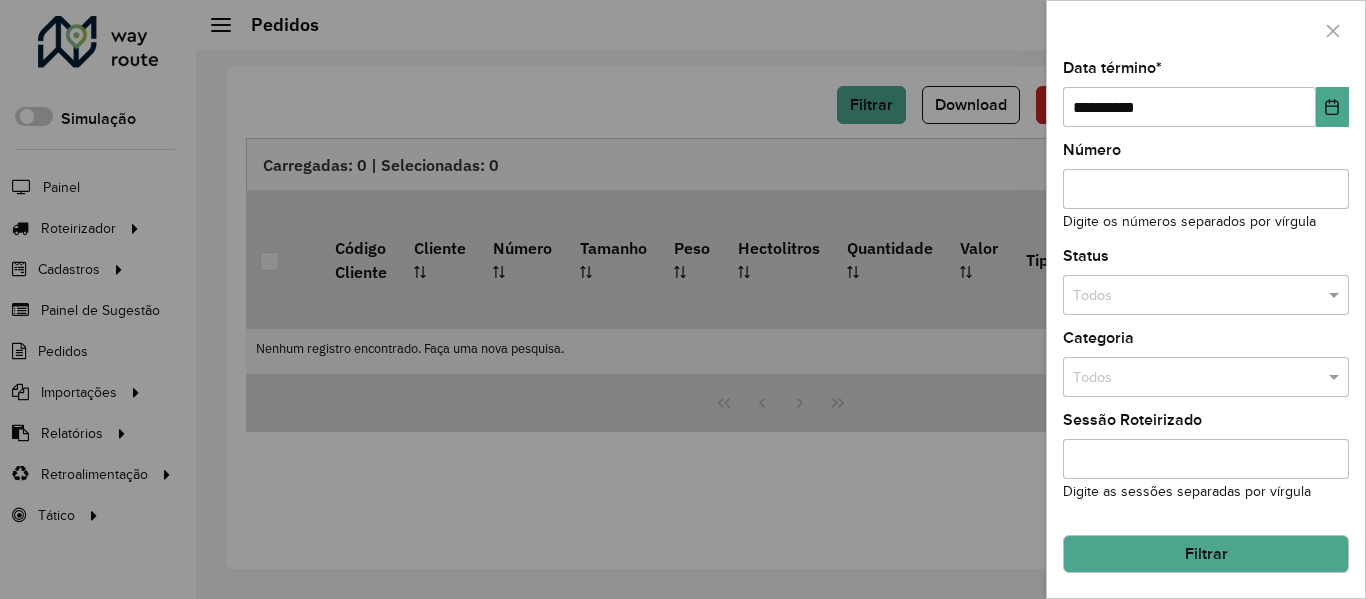 click on "Filtrar" 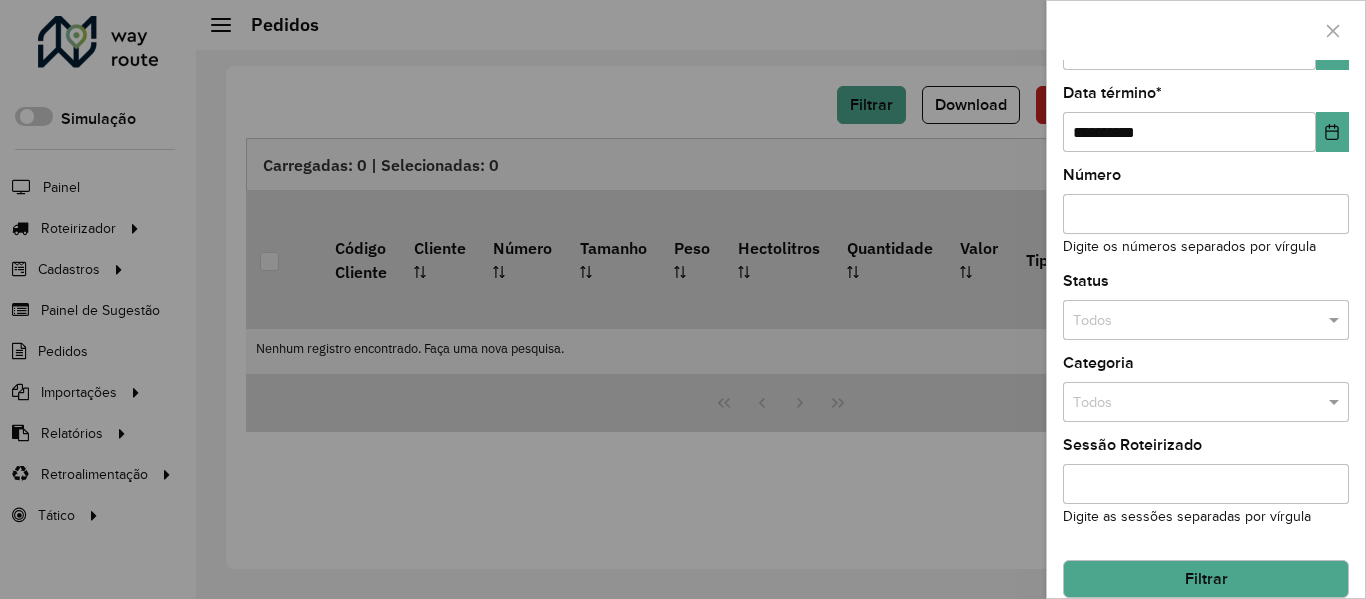 scroll, scrollTop: 188, scrollLeft: 0, axis: vertical 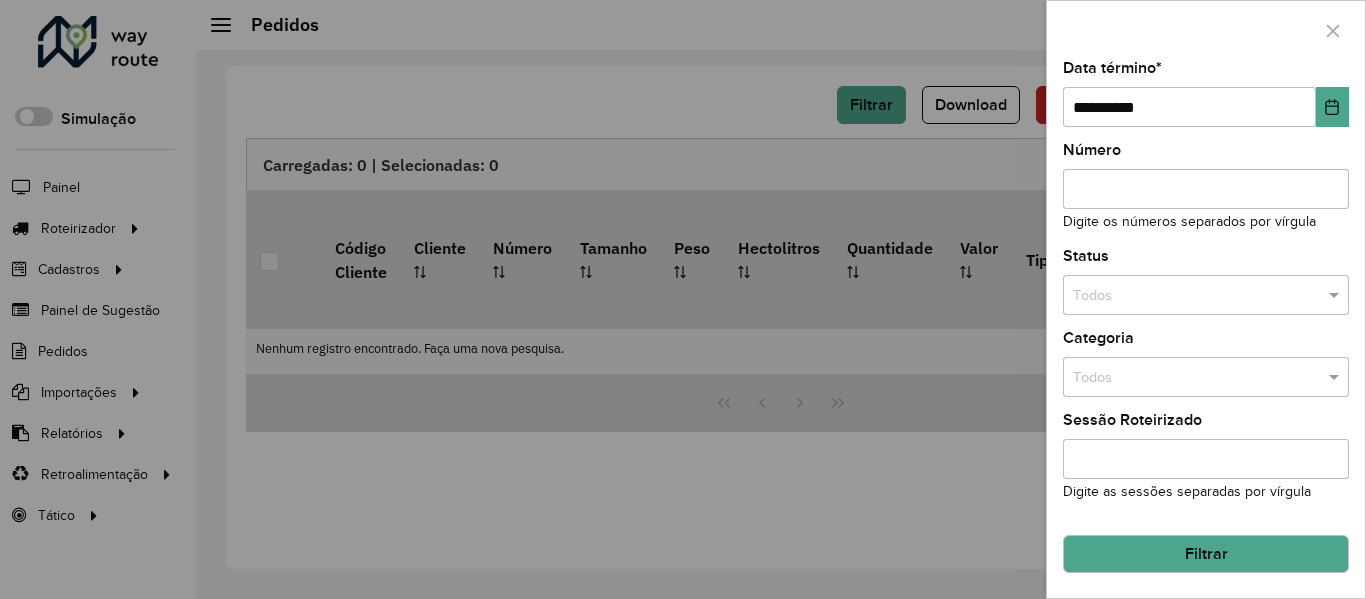 click on "Filtrar" 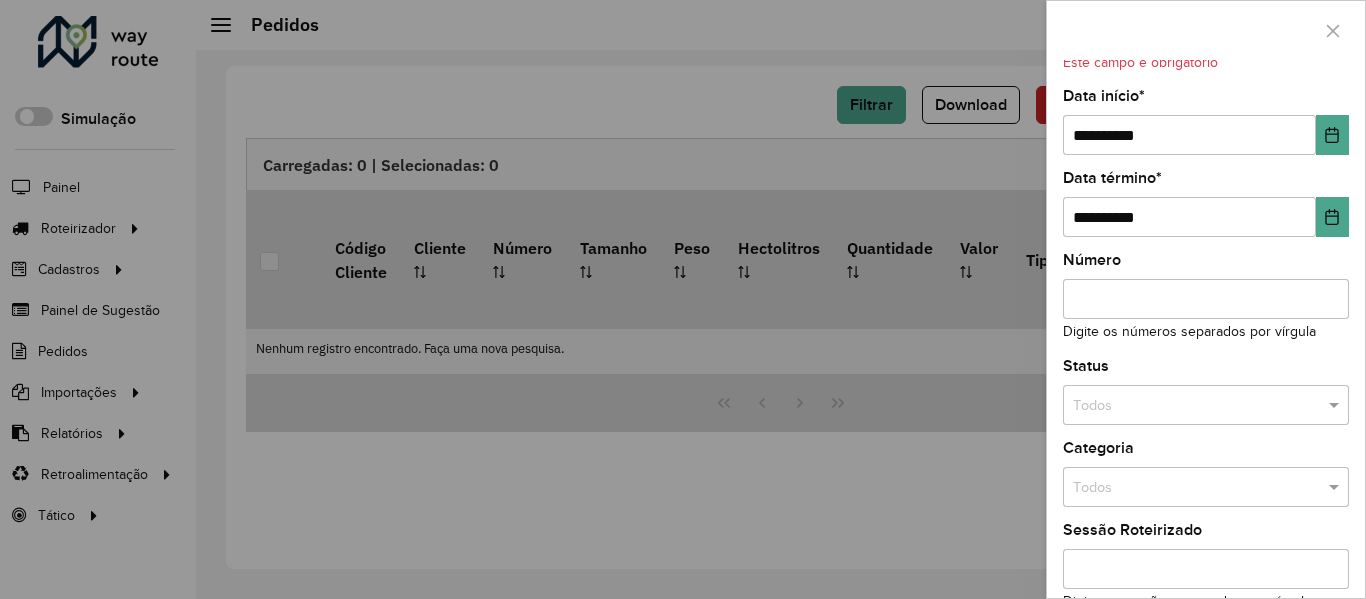 scroll, scrollTop: 0, scrollLeft: 0, axis: both 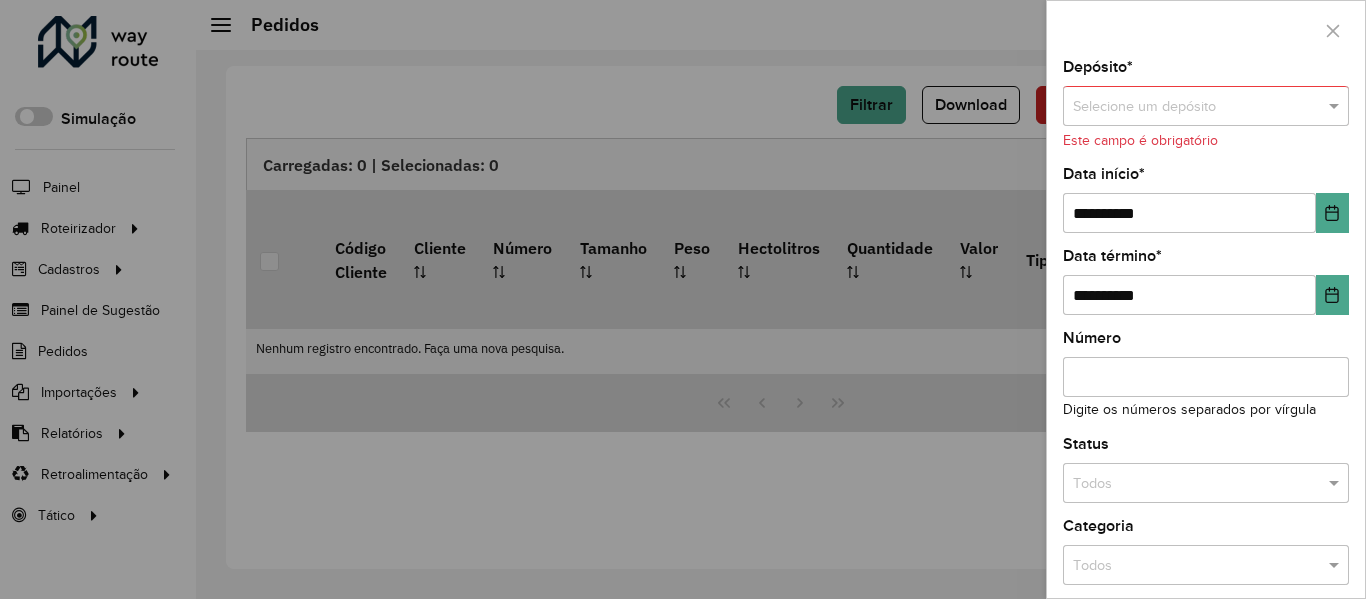 click at bounding box center [1186, 107] 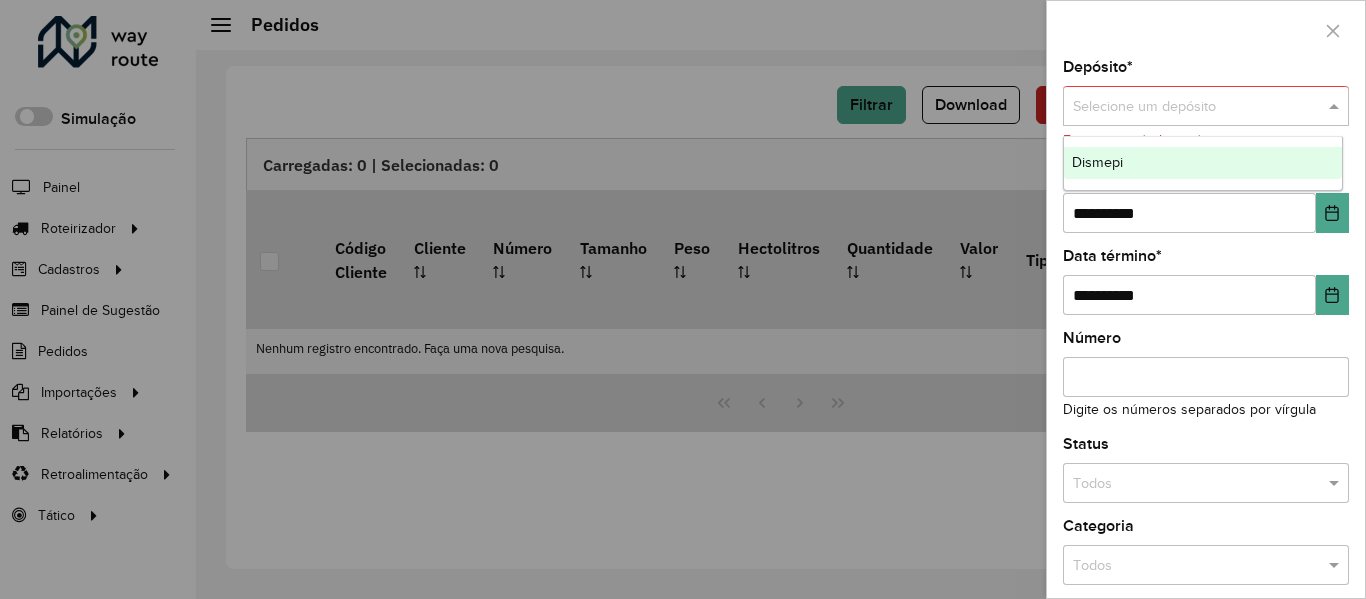 drag, startPoint x: 1131, startPoint y: 155, endPoint x: 1154, endPoint y: 162, distance: 24.04163 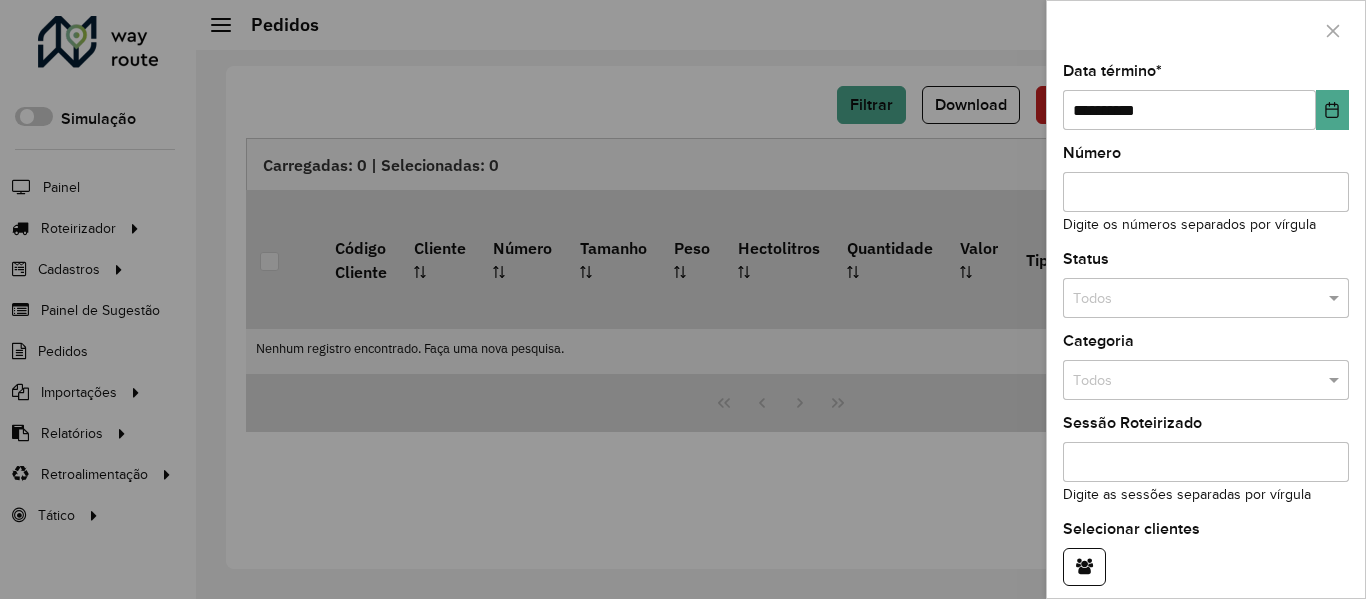 scroll, scrollTop: 243, scrollLeft: 0, axis: vertical 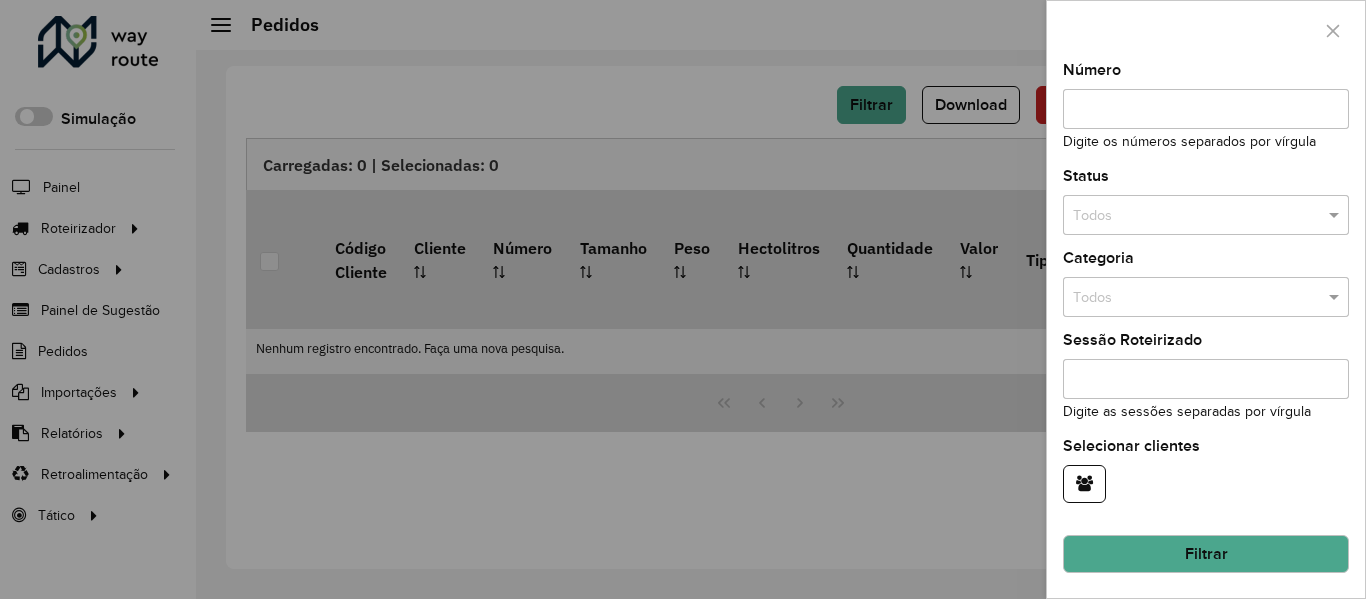 click on "Filtrar" 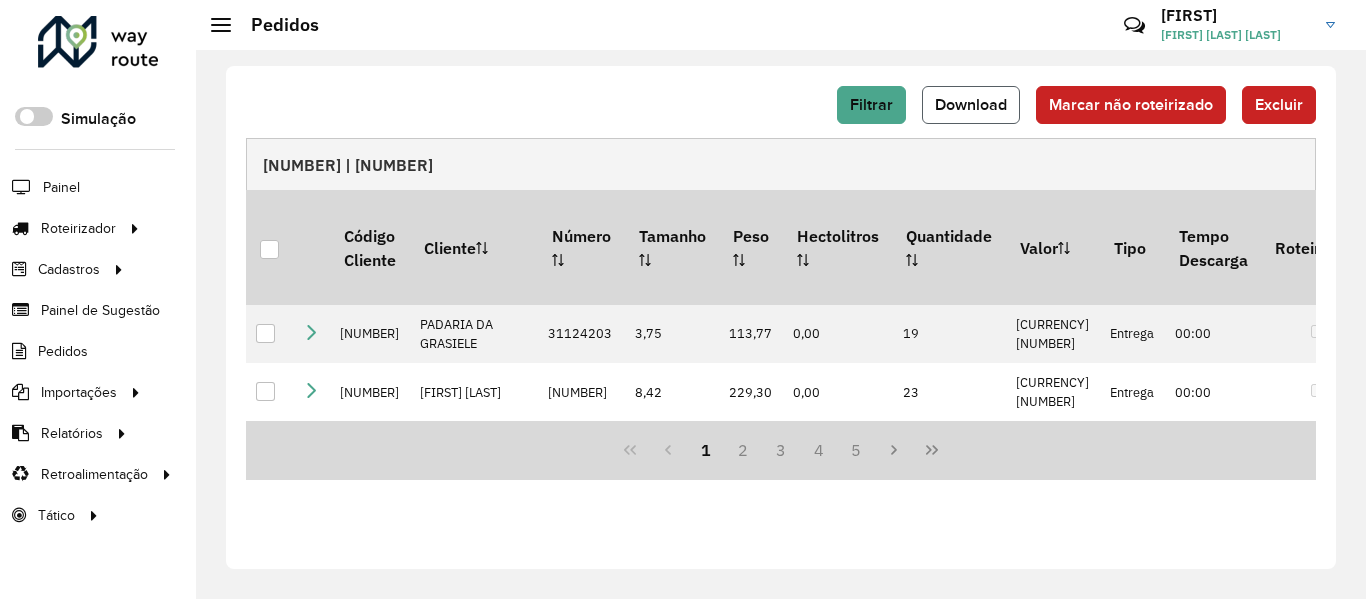 click on "Download" 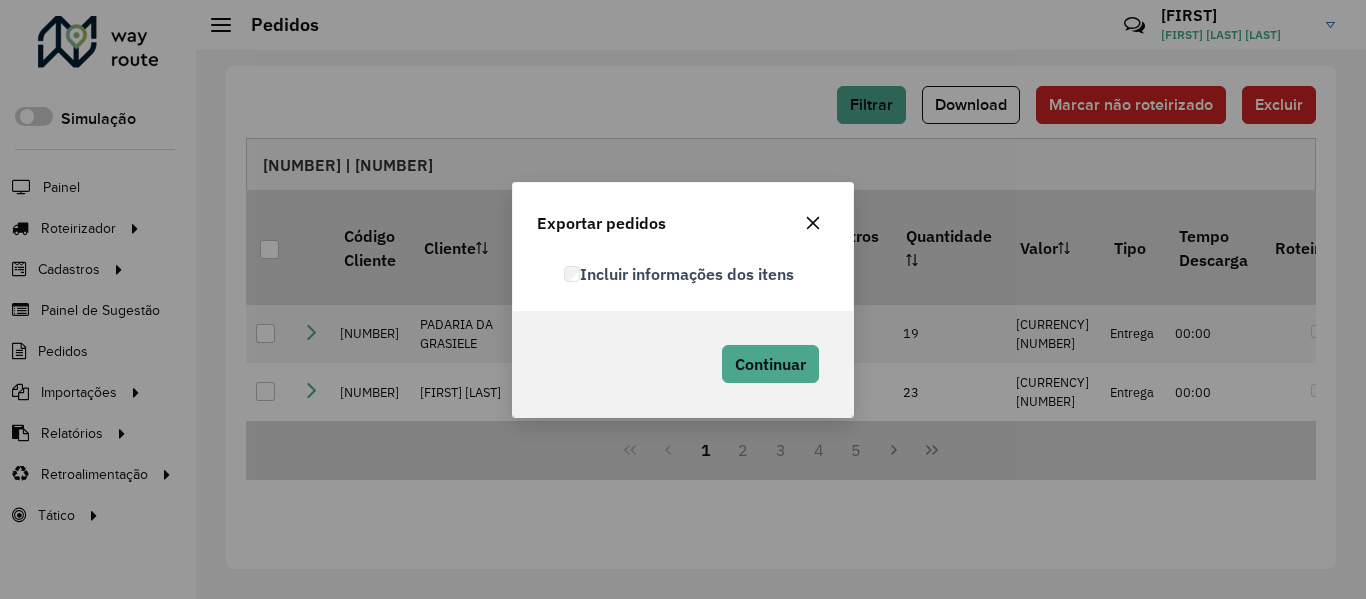 click on "Incluir informações dos itens" 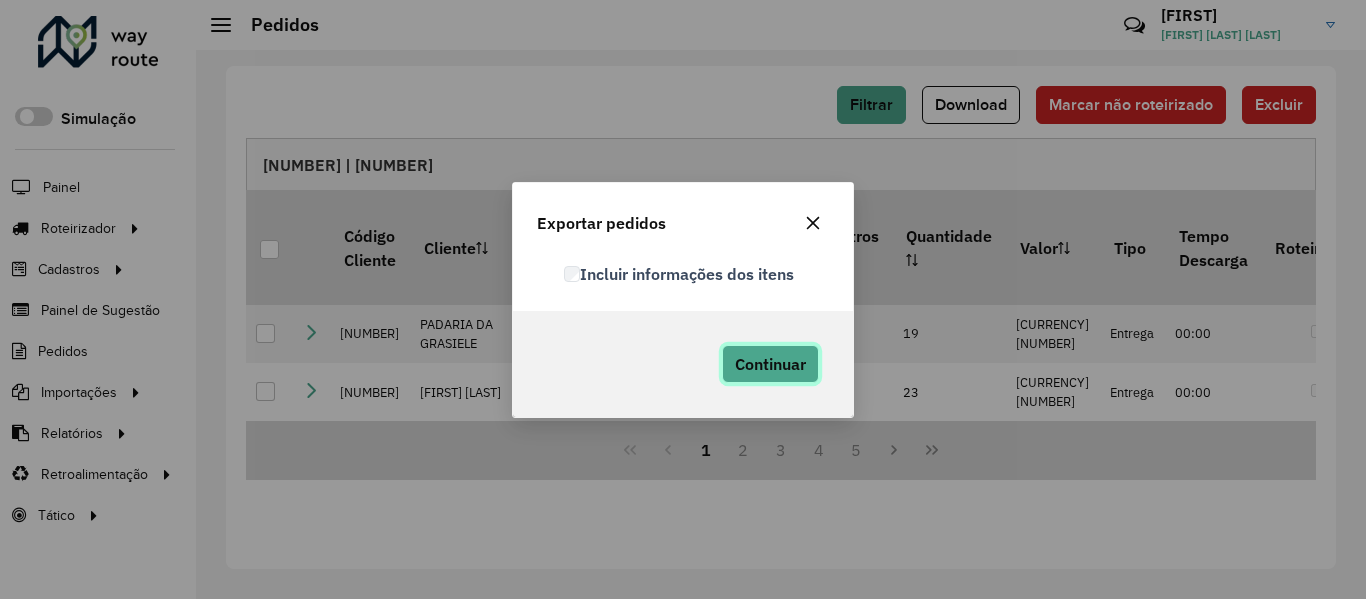 click on "Continuar" 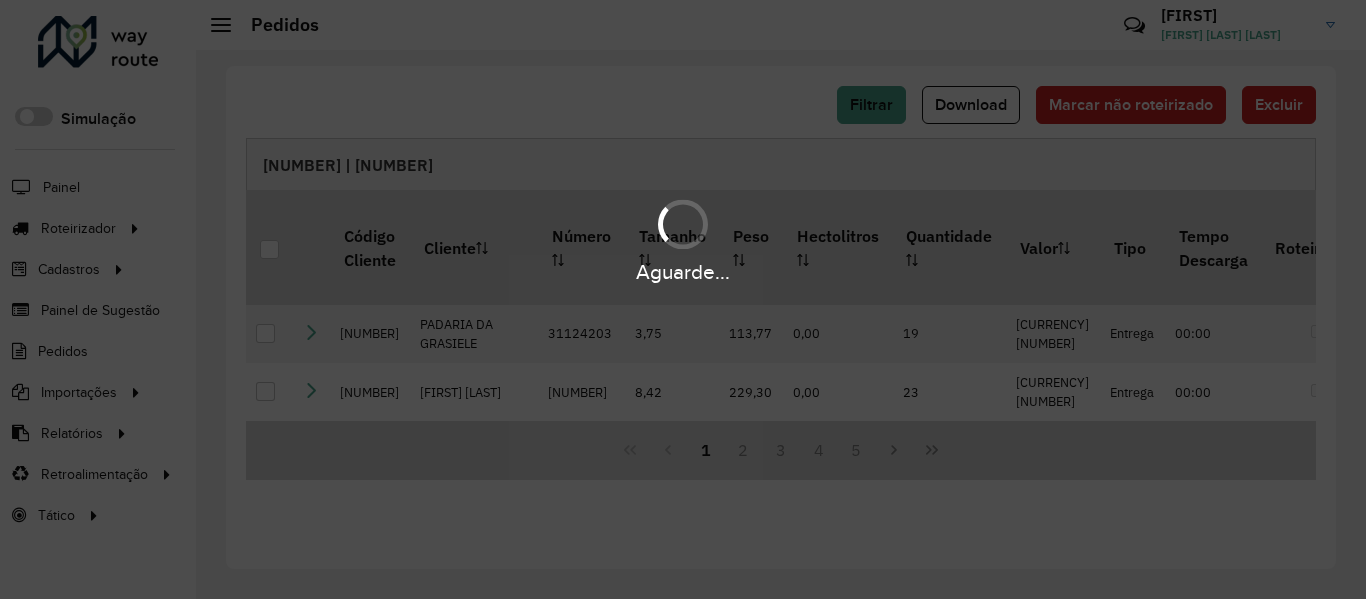 click on "Aguarde..." at bounding box center [683, 299] 